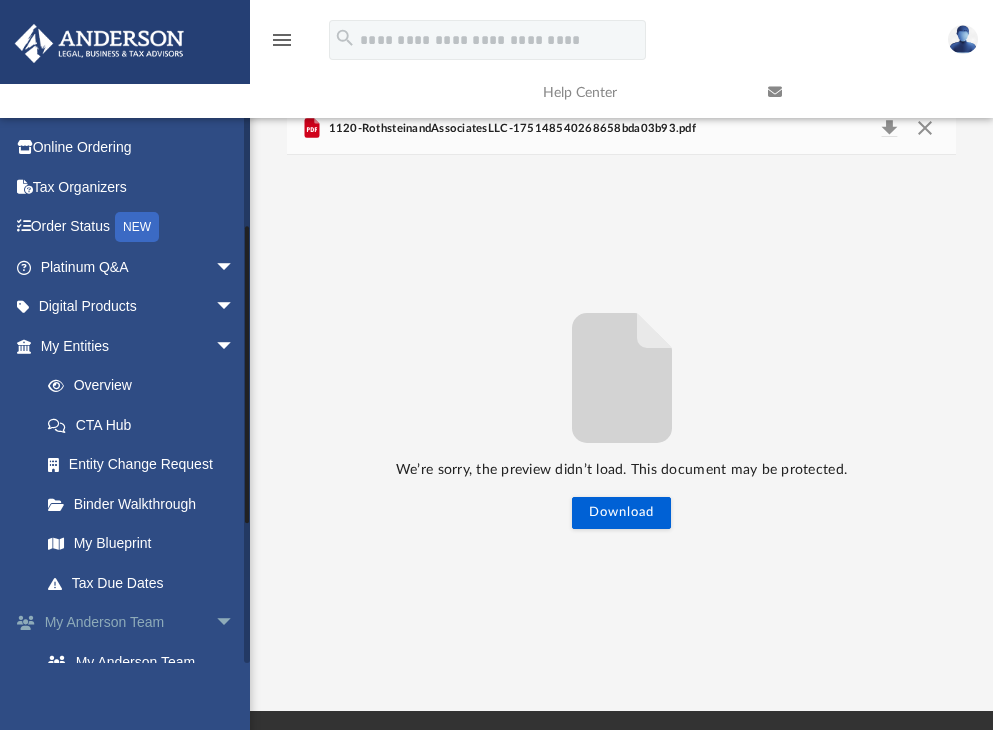 scroll, scrollTop: 0, scrollLeft: 0, axis: both 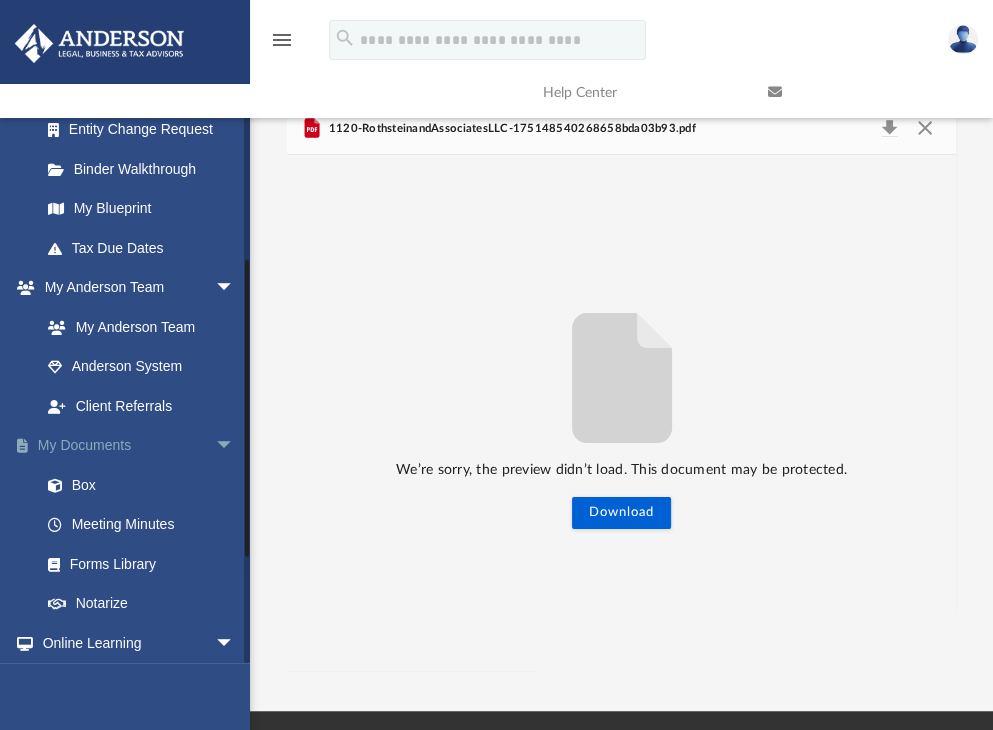 click on "My Documents arrow_drop_down" at bounding box center [139, 446] 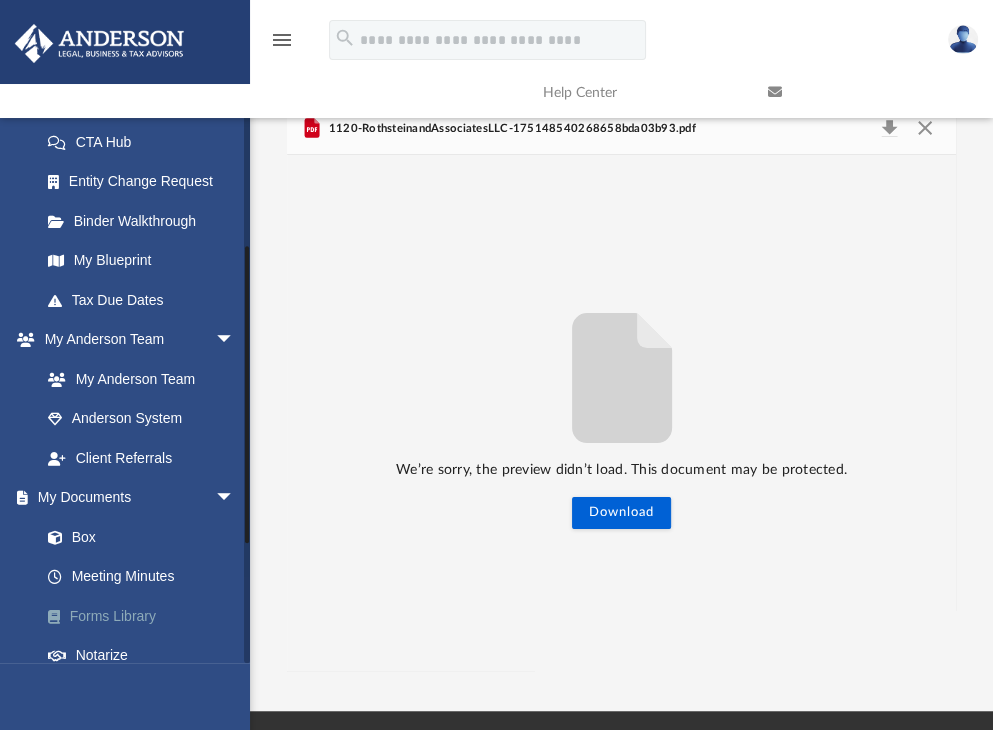 scroll, scrollTop: 284, scrollLeft: 0, axis: vertical 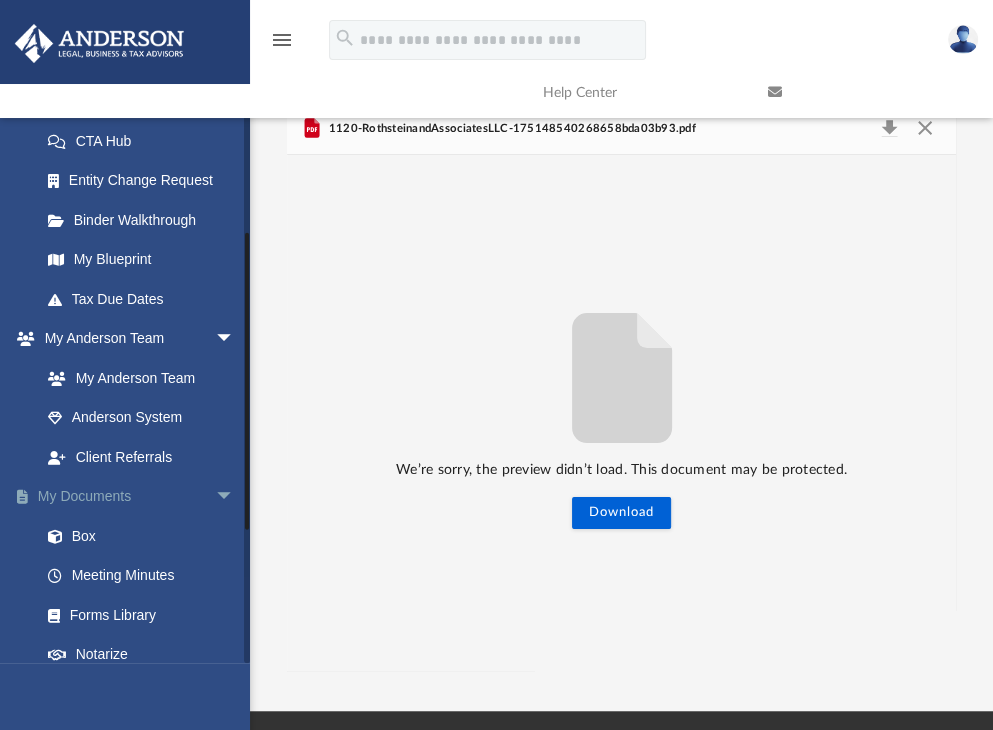 click on "My Documents arrow_drop_down" at bounding box center [139, 497] 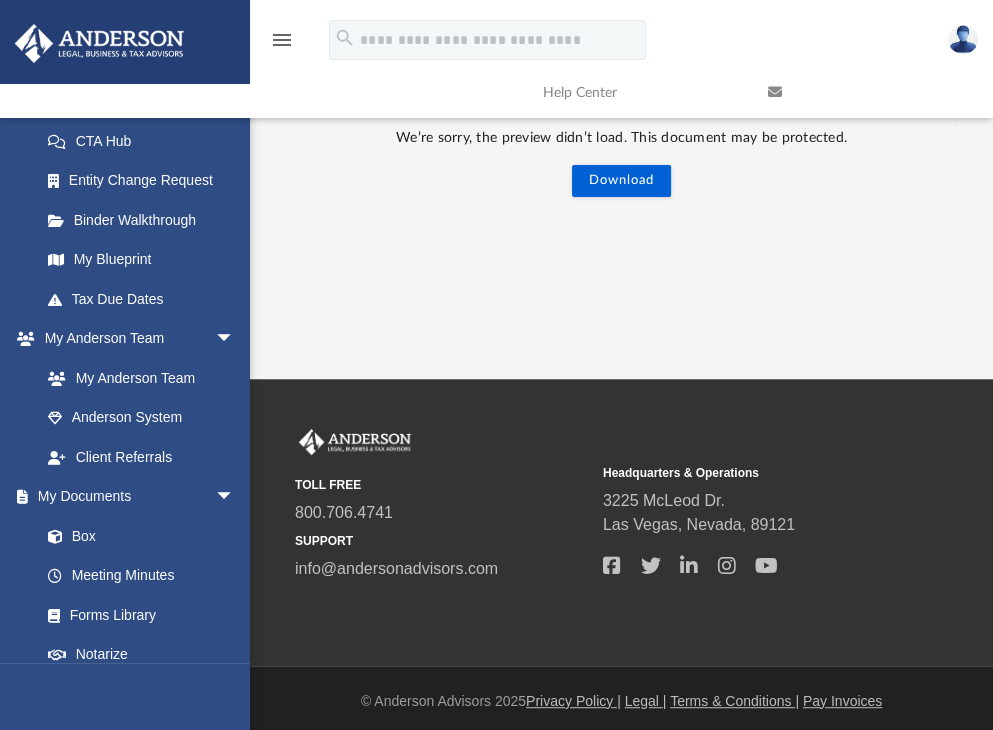 scroll, scrollTop: 0, scrollLeft: 0, axis: both 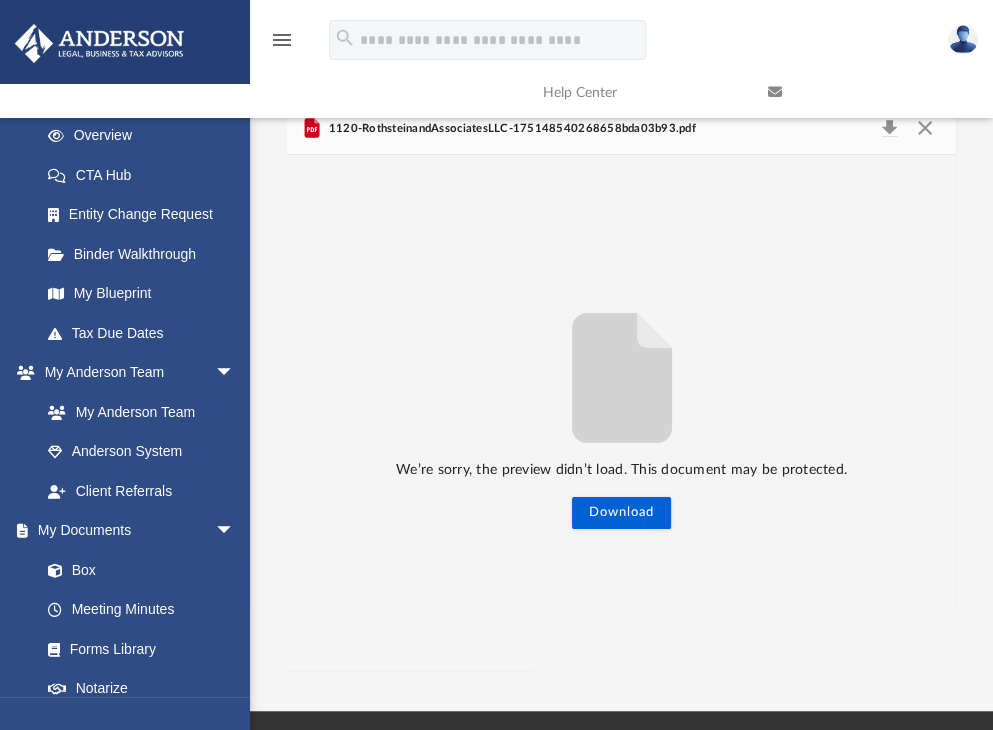 click at bounding box center (865, 92) 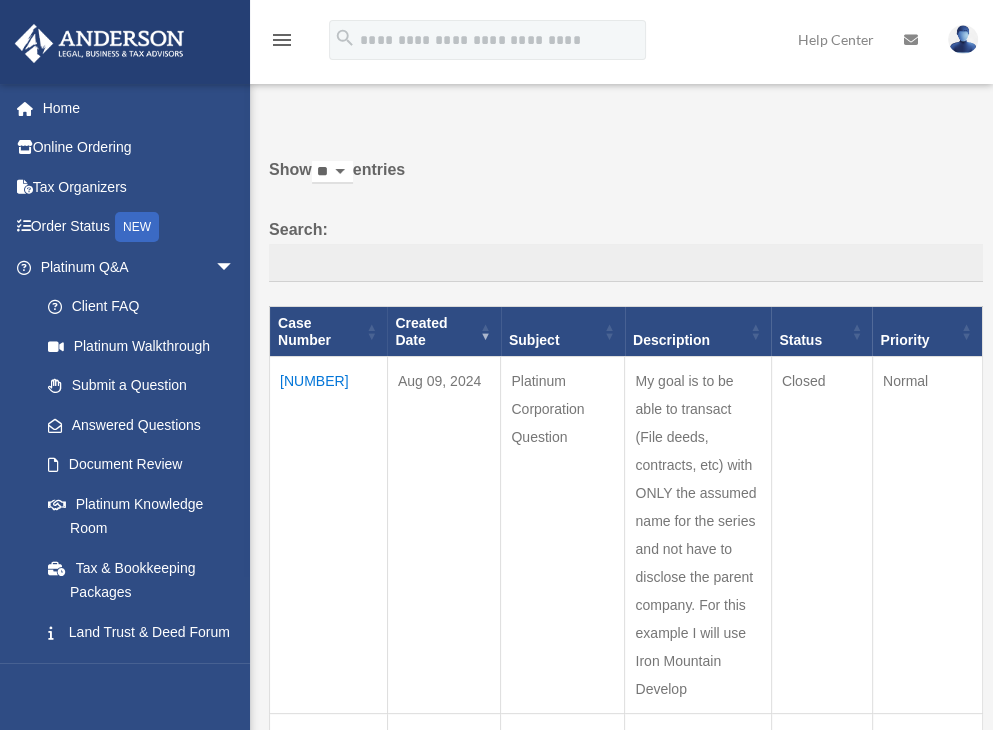 scroll, scrollTop: 8, scrollLeft: 0, axis: vertical 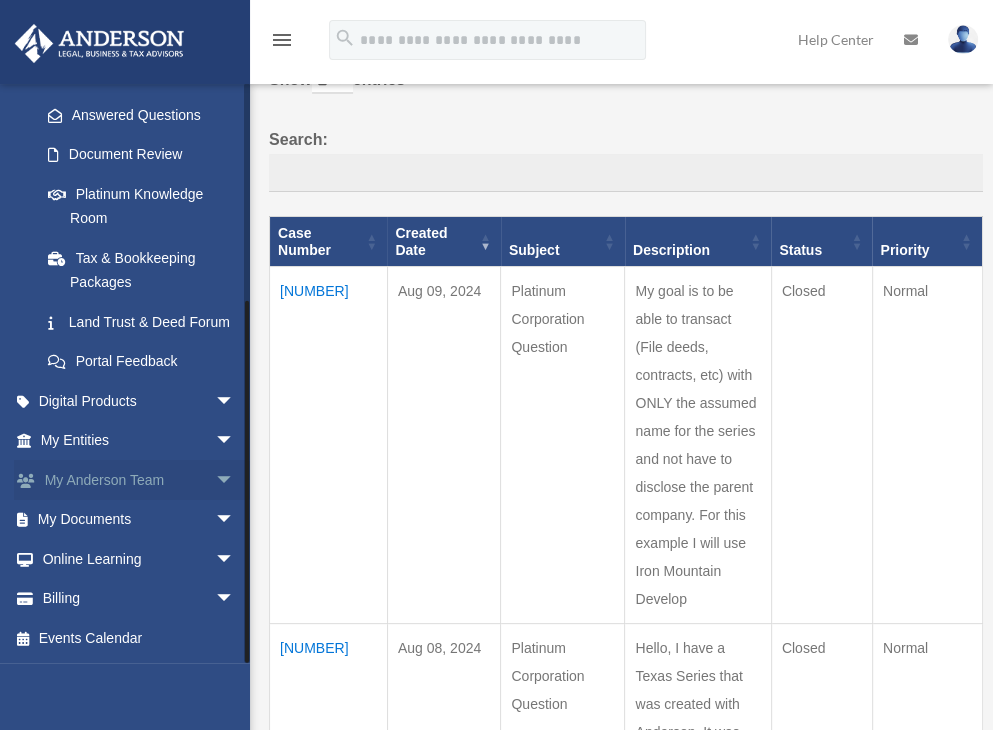 click on "My Anderson Team arrow_drop_down" at bounding box center (139, 480) 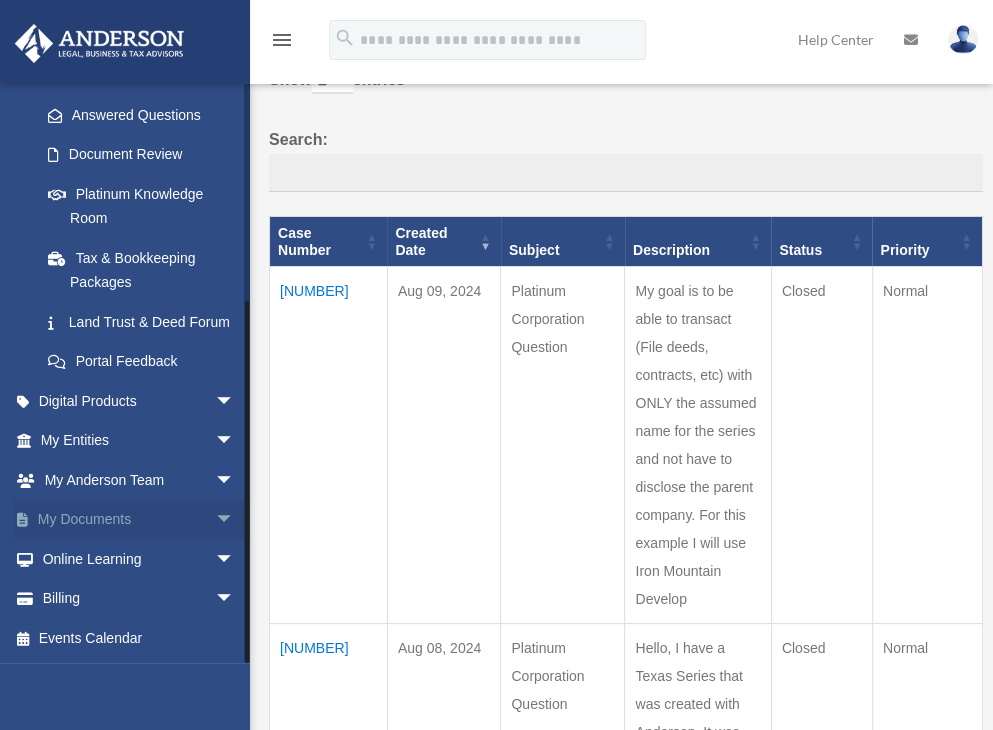 click on "My Documents arrow_drop_down" at bounding box center [139, 520] 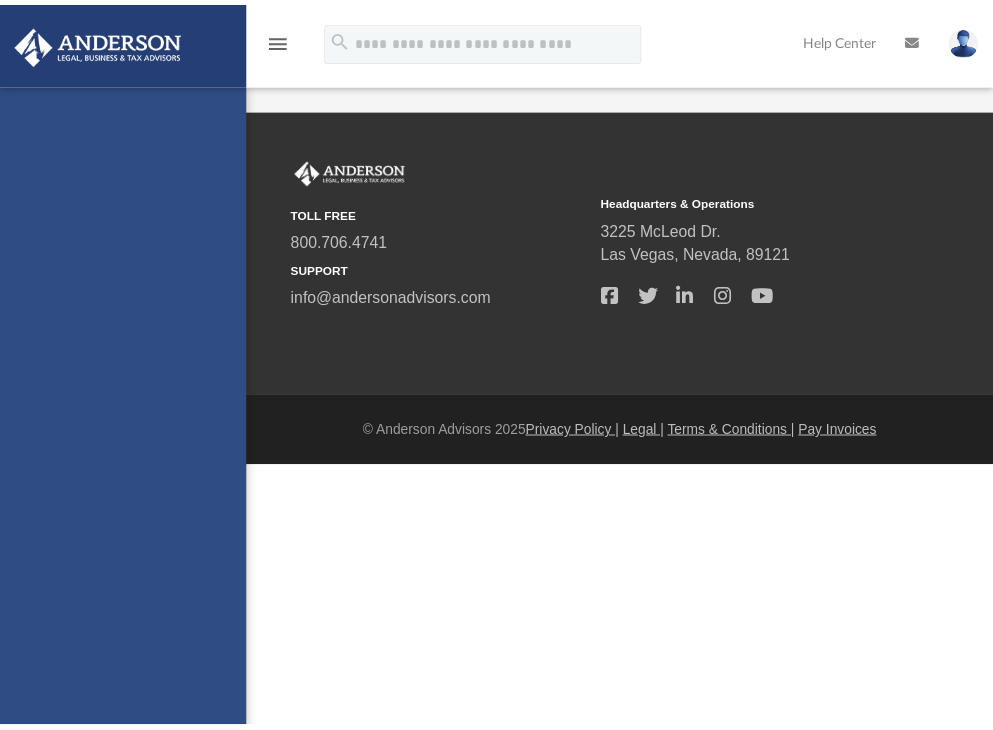 scroll, scrollTop: 0, scrollLeft: 0, axis: both 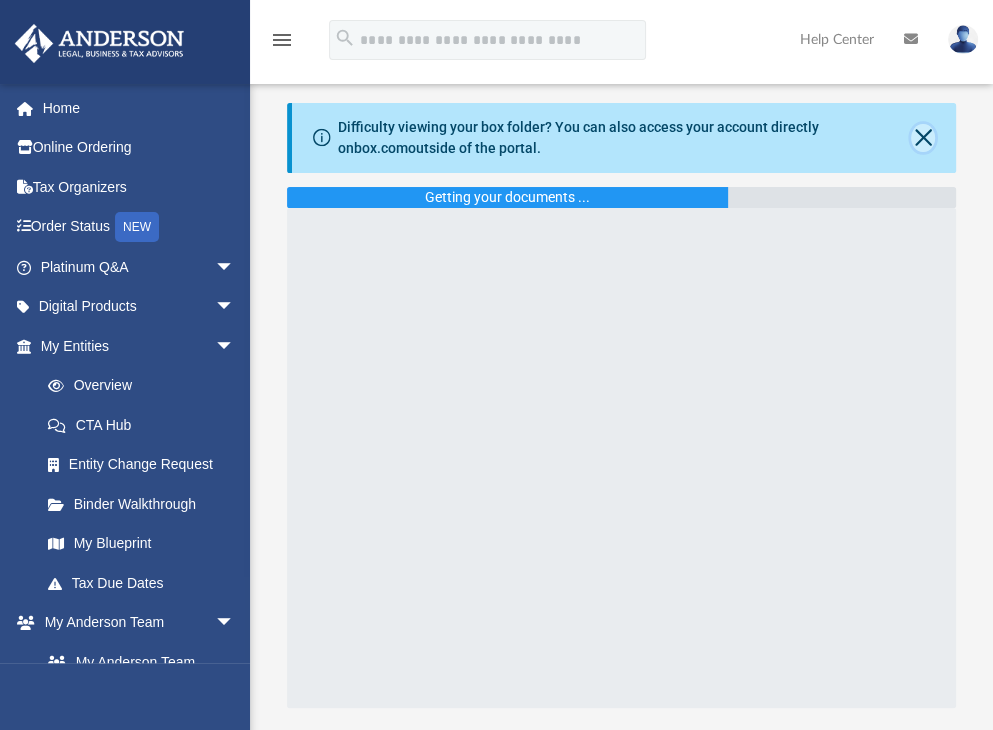 click 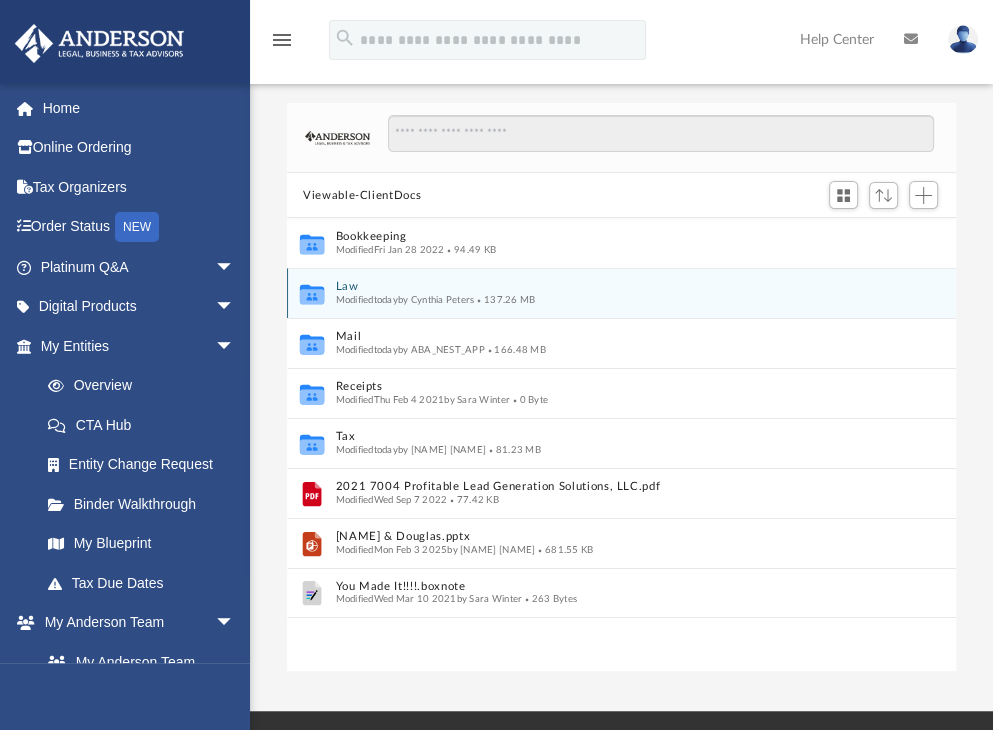 scroll, scrollTop: 16, scrollLeft: 16, axis: both 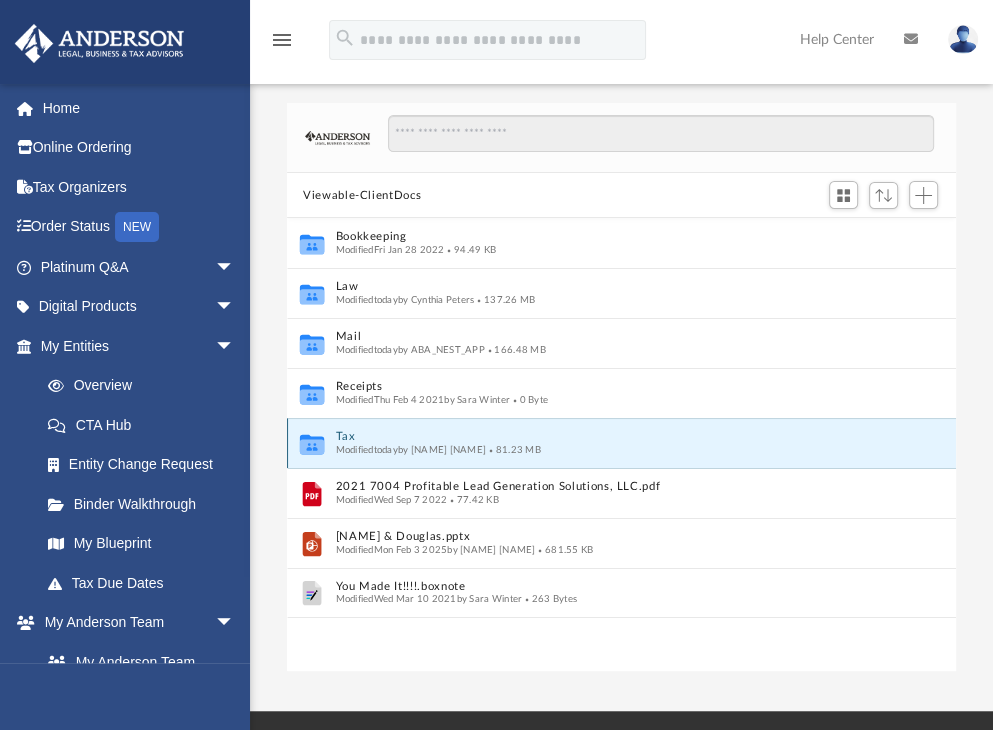 click on "Tax" at bounding box center (608, 437) 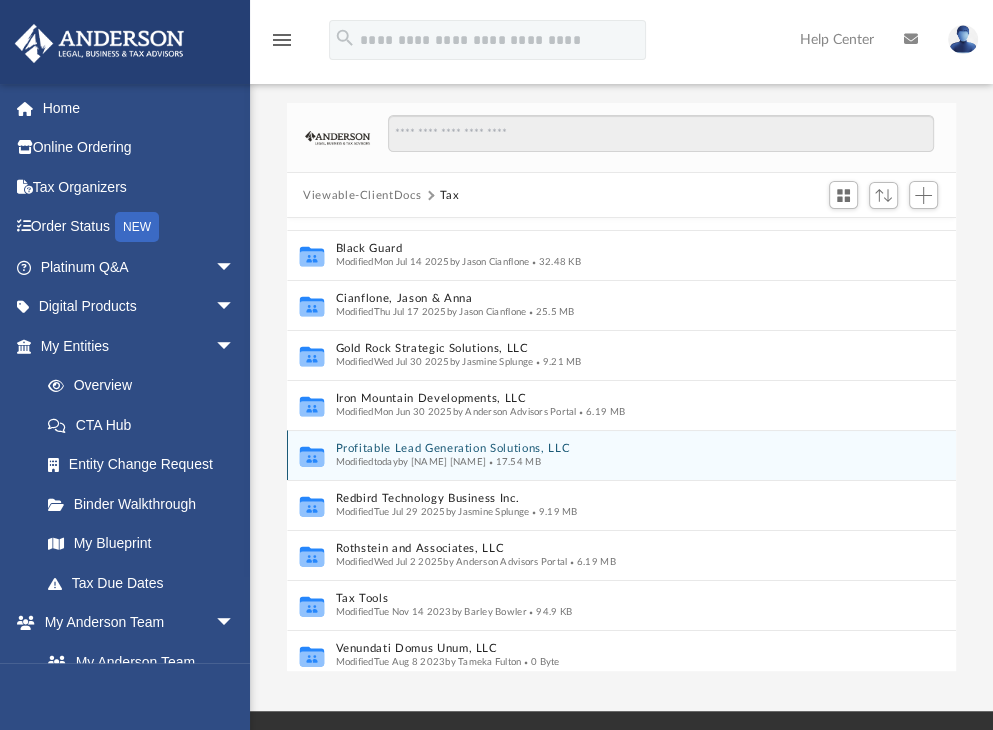 scroll, scrollTop: 99, scrollLeft: 0, axis: vertical 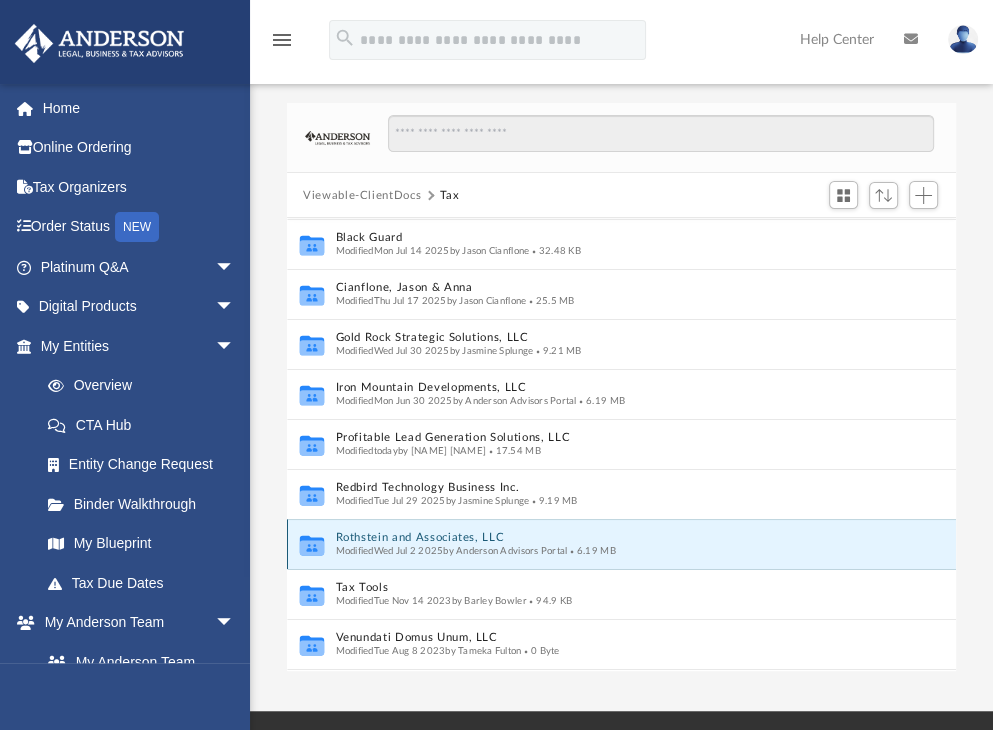 click on "Rothstein and Associates, LLC" at bounding box center (601, 538) 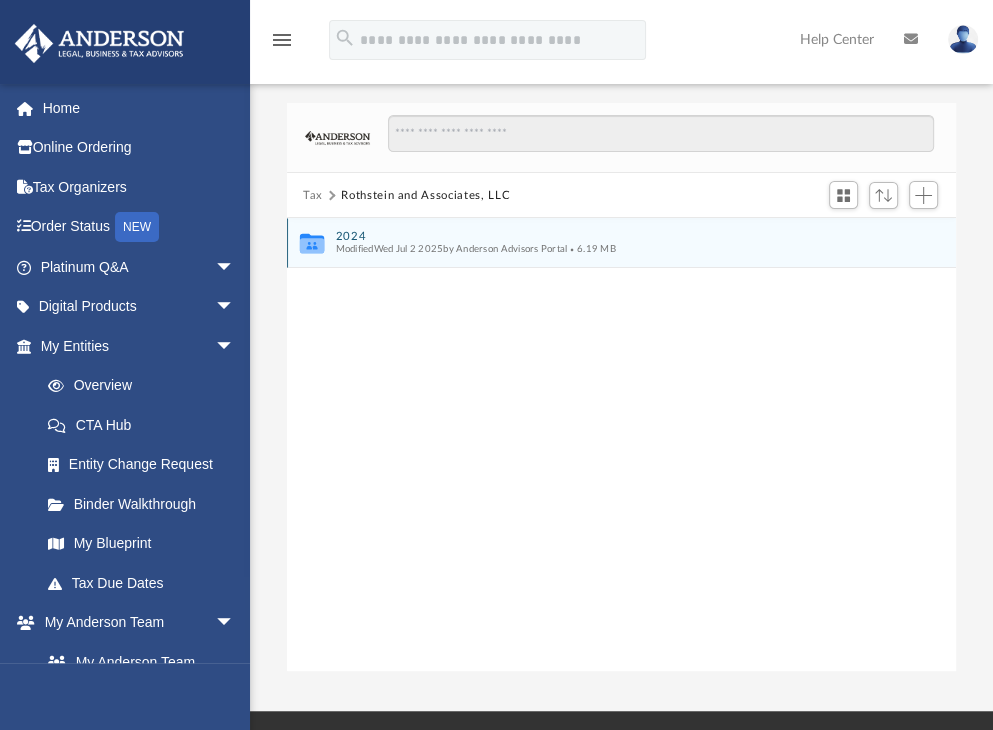 scroll, scrollTop: 0, scrollLeft: 0, axis: both 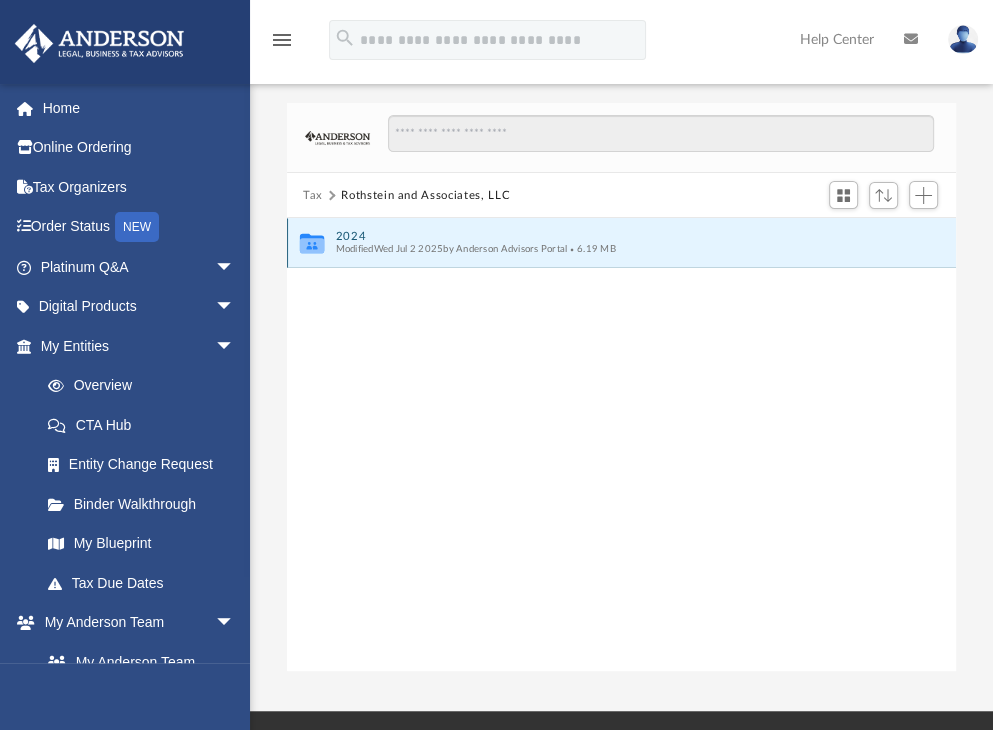 click on "2024" at bounding box center (608, 236) 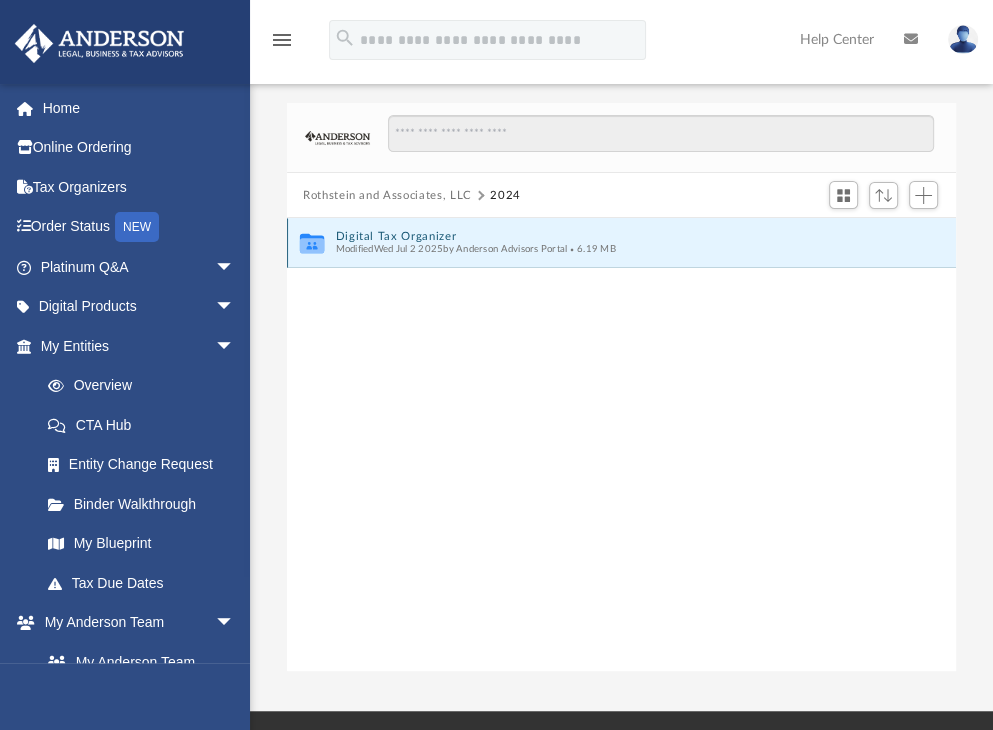 click on "Digital Tax Organizer" at bounding box center [608, 236] 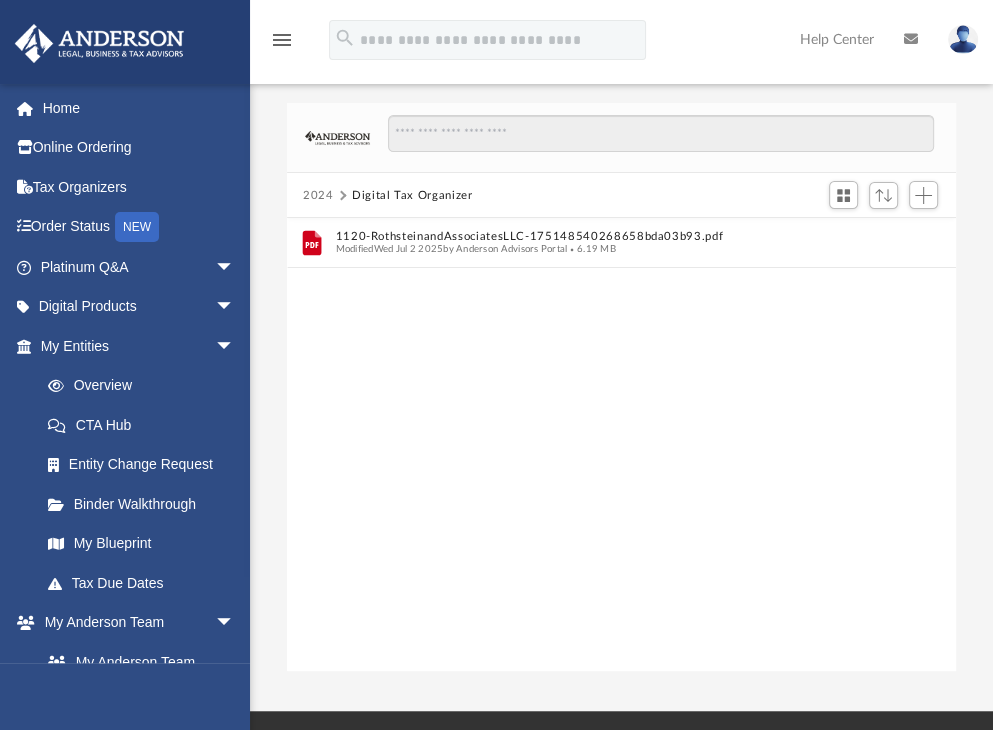 click on "2024" at bounding box center (318, 196) 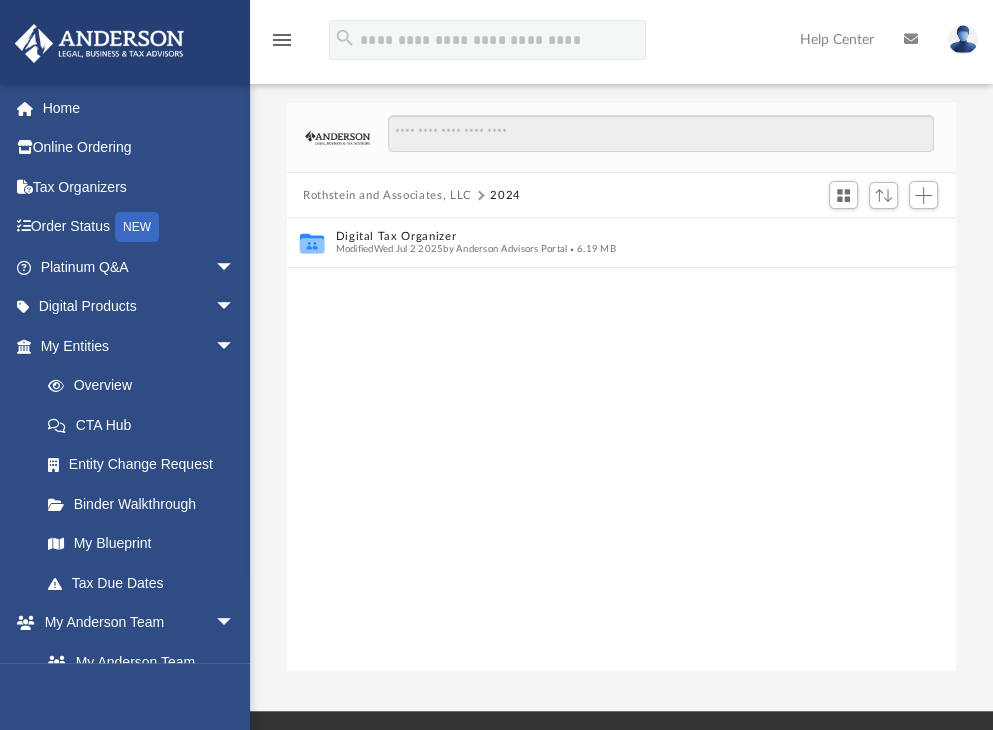 click on "Rothstein and Associates, LLC" at bounding box center [387, 196] 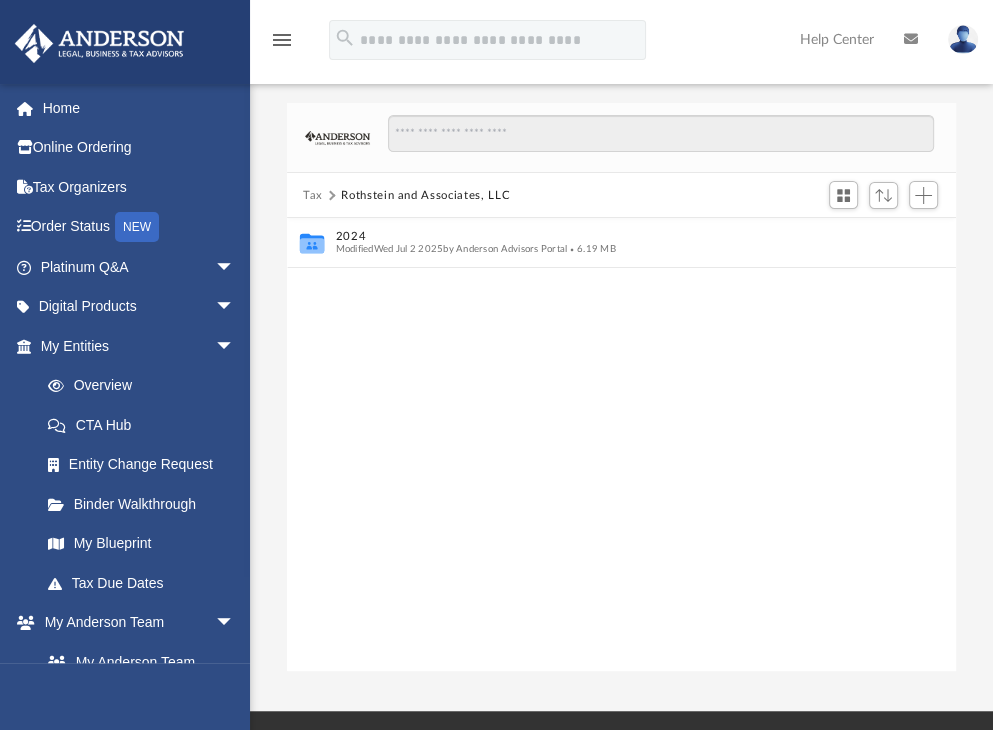 click on "Tax" at bounding box center (313, 196) 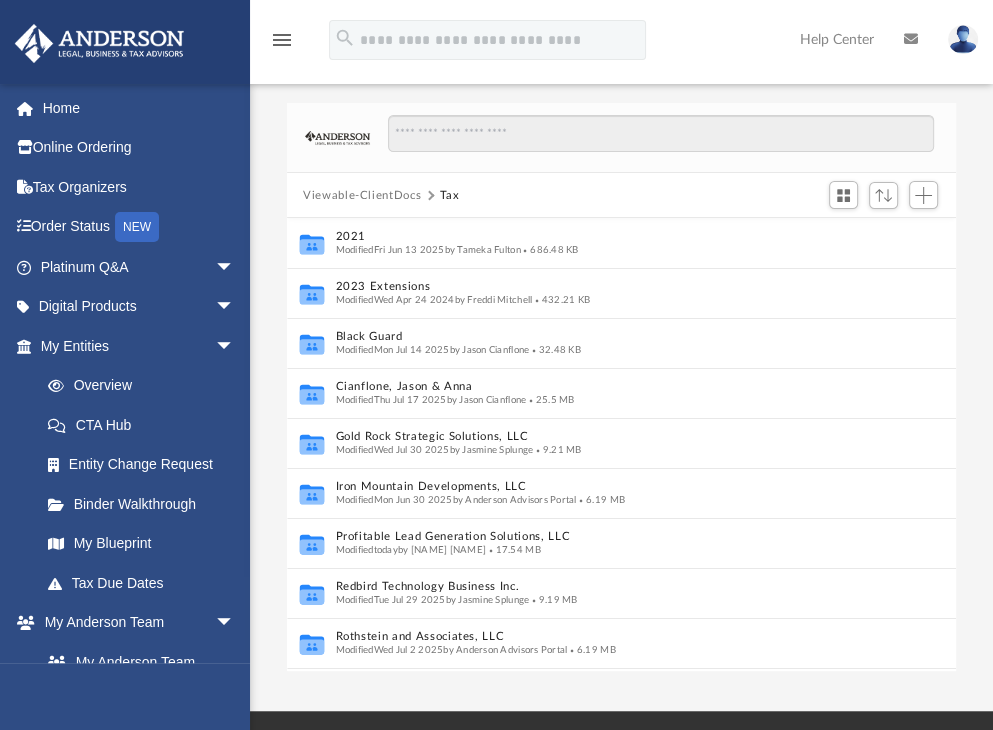 click on "Viewable-ClientDocs" at bounding box center [362, 196] 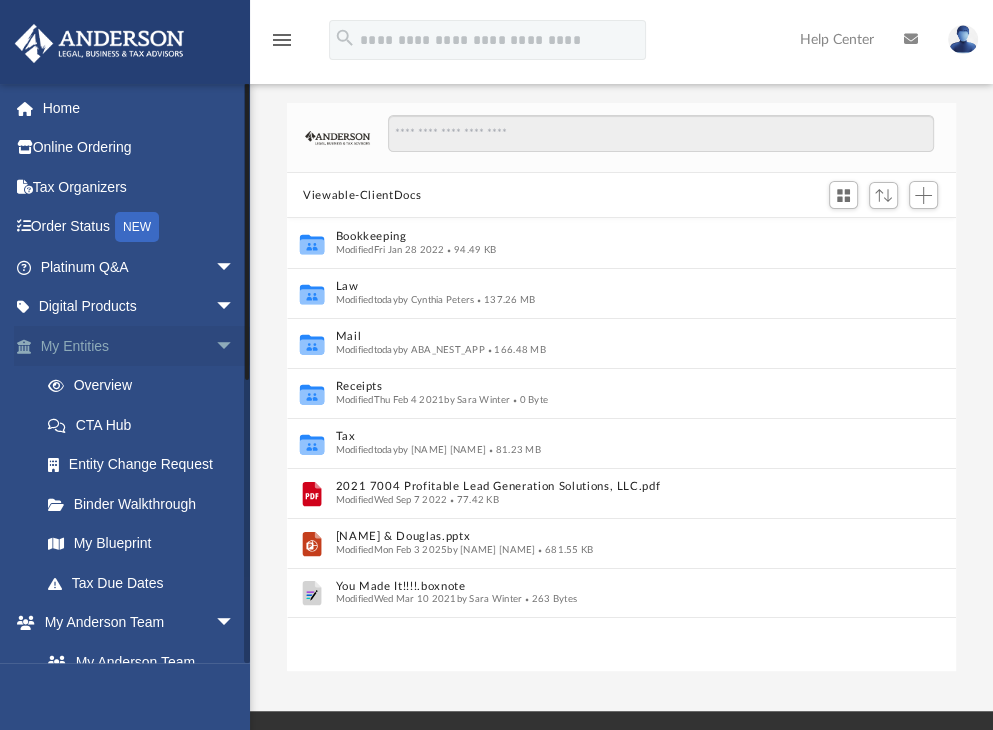 click on "My Entities arrow_drop_down" at bounding box center [139, 346] 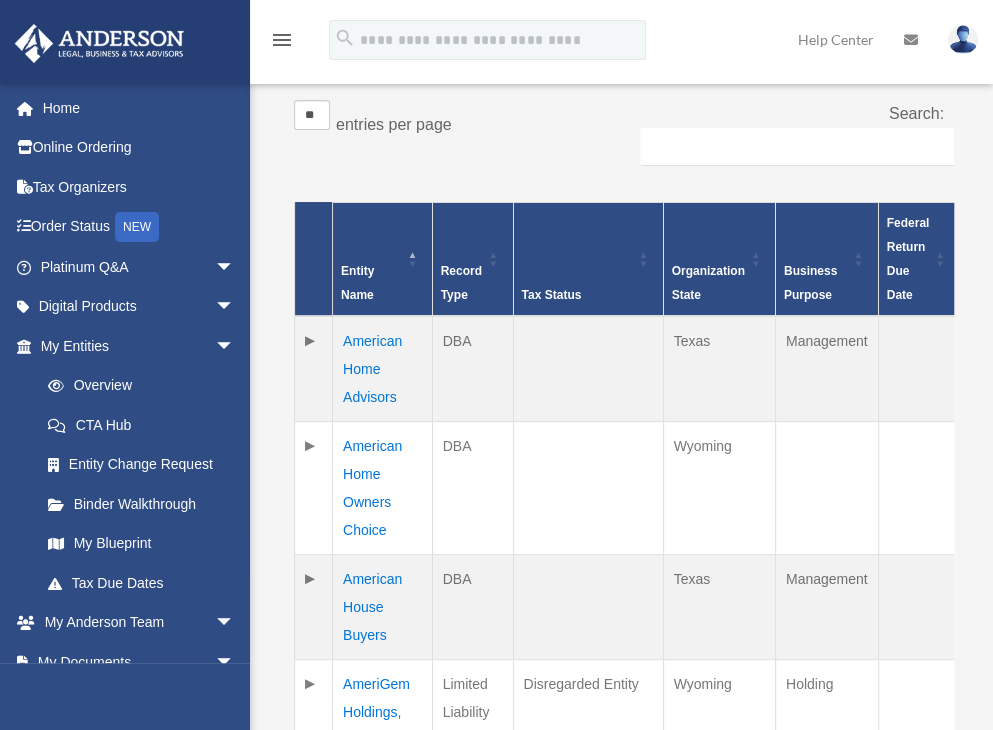 scroll, scrollTop: 363, scrollLeft: 0, axis: vertical 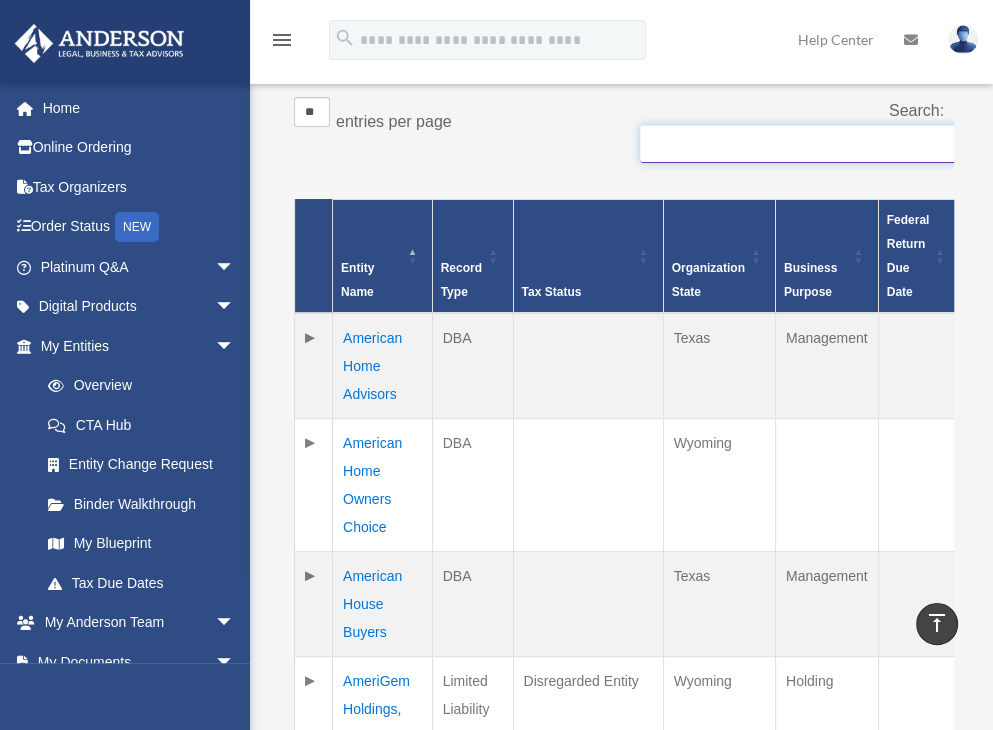 click on "Search:" at bounding box center [840, 144] 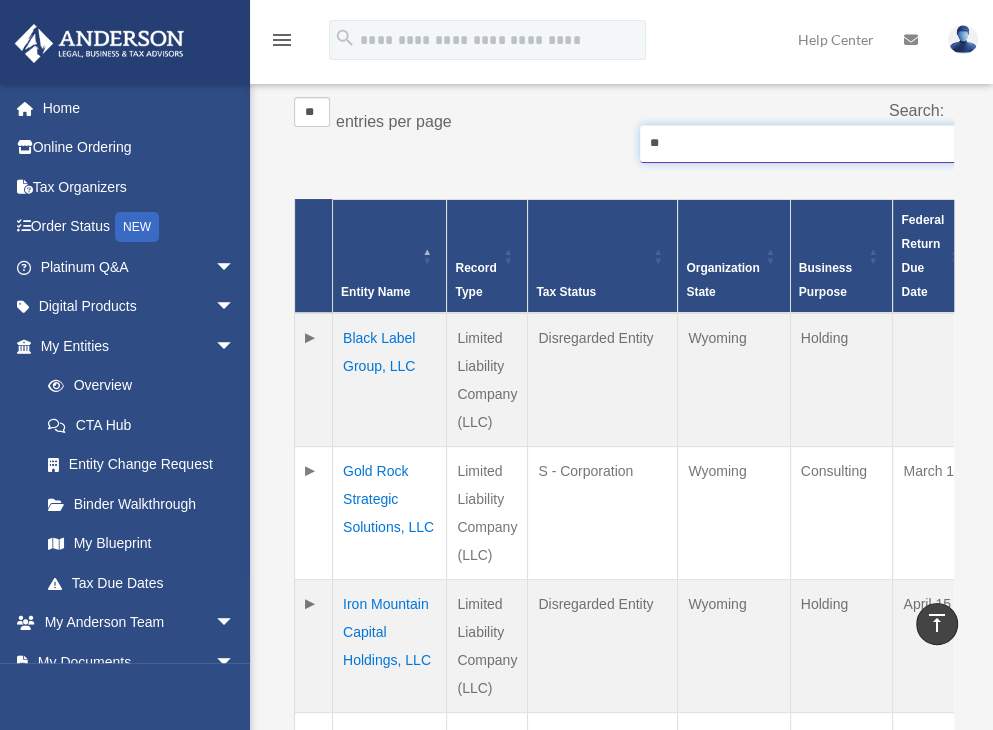 type on "*" 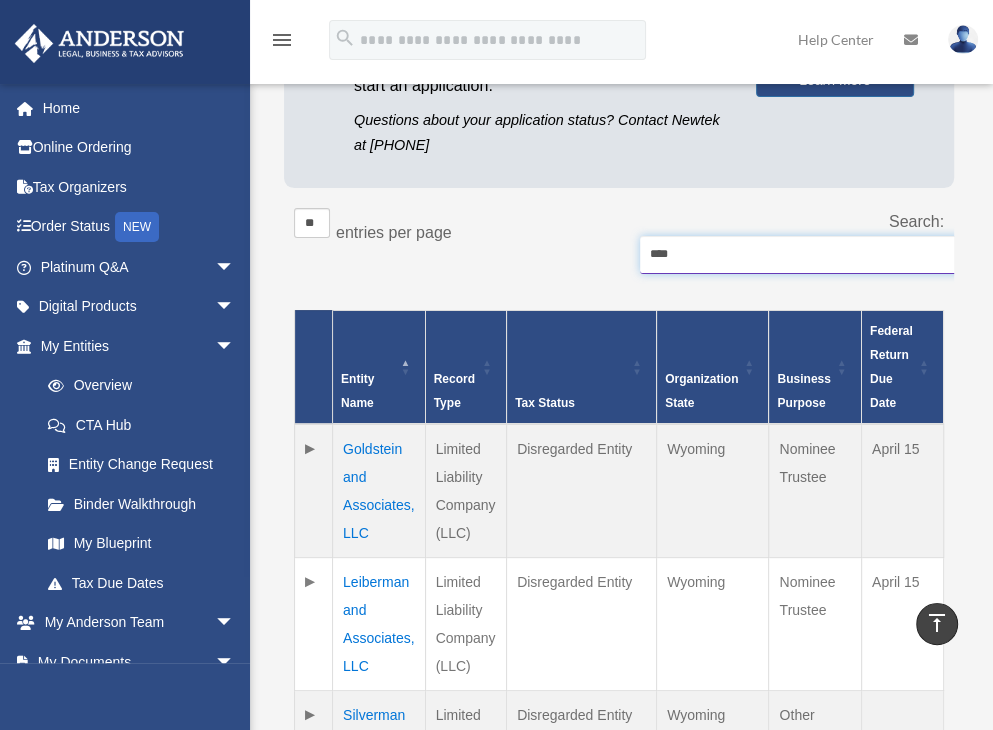 scroll, scrollTop: 251, scrollLeft: 0, axis: vertical 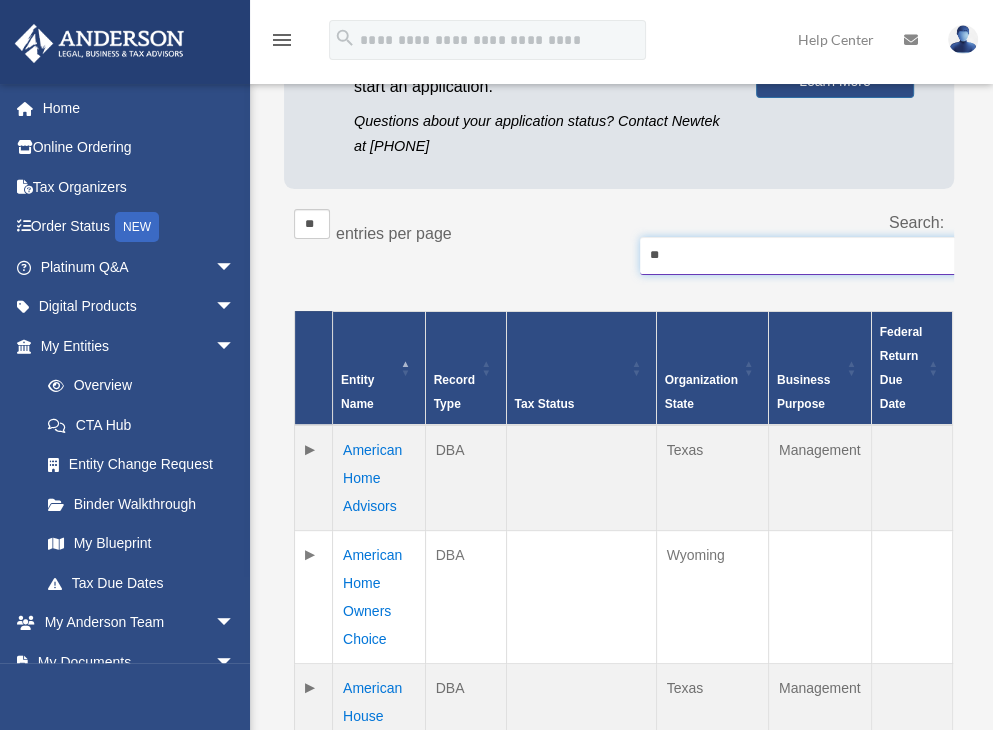 type on "*" 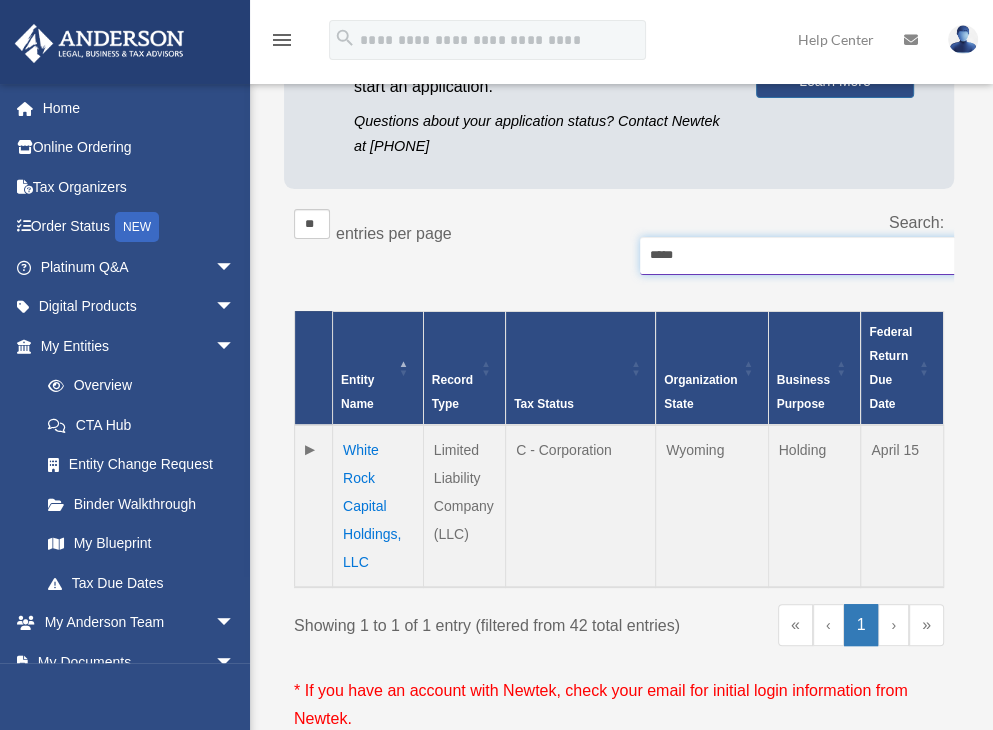 type on "*****" 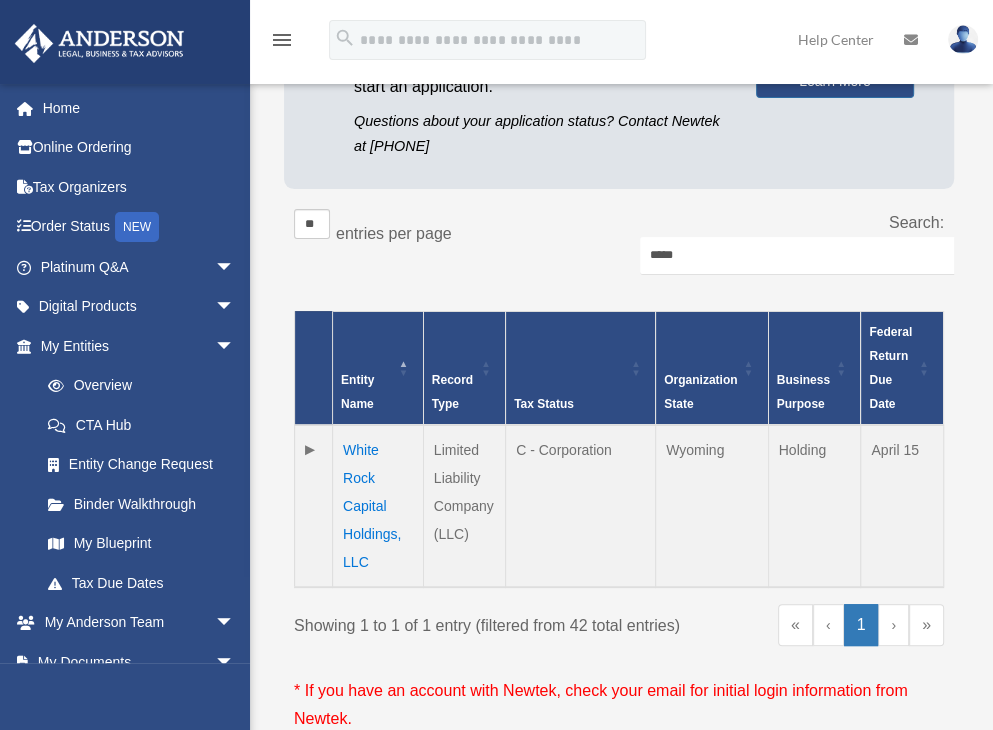 click on "White Rock Capital Holdings, LLC" at bounding box center [378, 506] 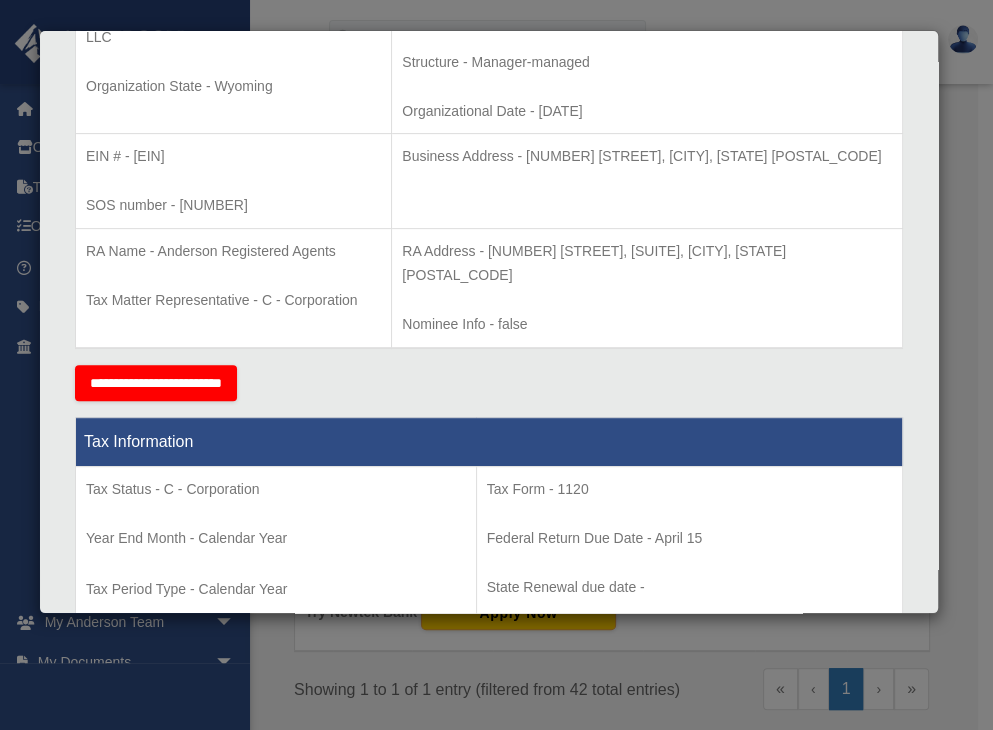 scroll, scrollTop: 476, scrollLeft: 0, axis: vertical 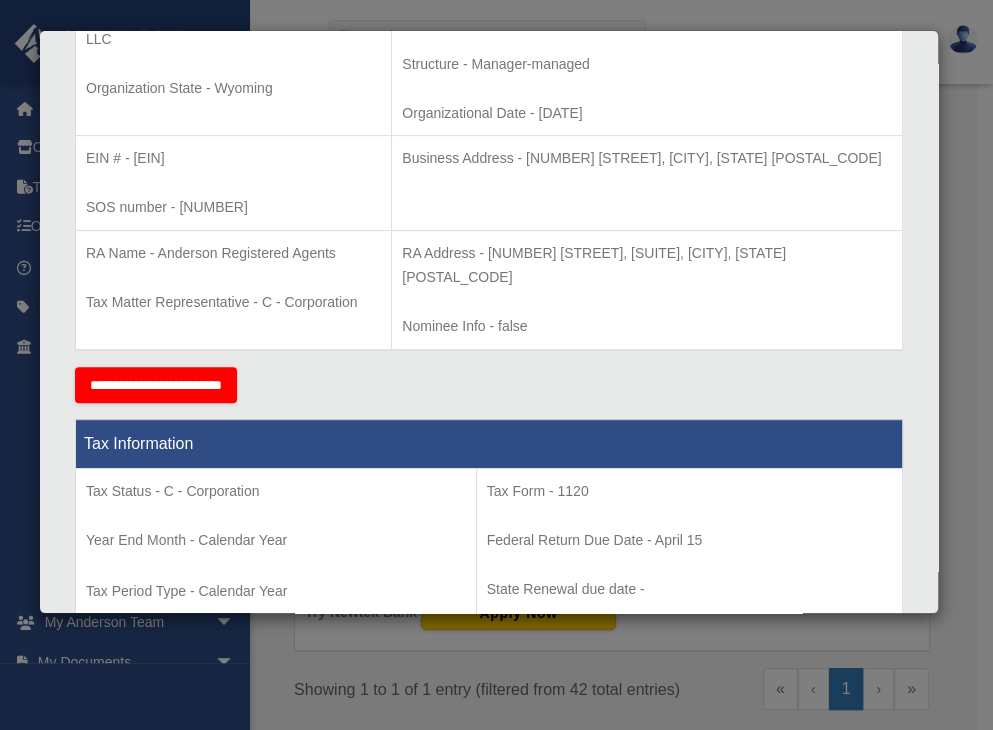 click on "Details
×
Articles Sent
Organizational Date" at bounding box center (496, 365) 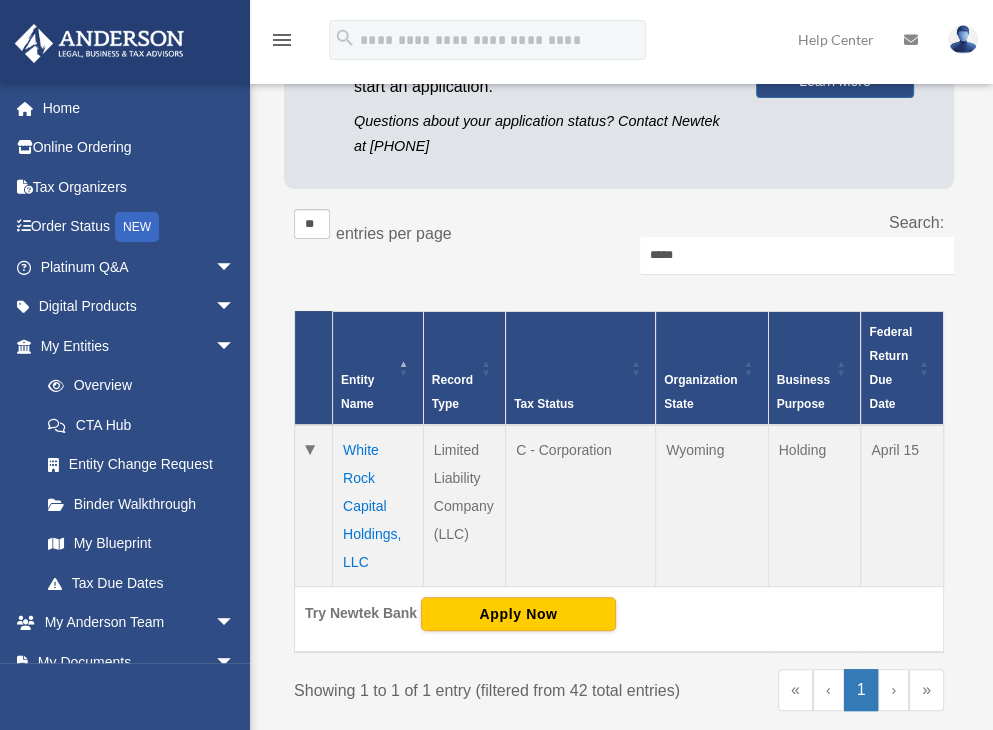 click on "White Rock Capital Holdings, LLC" at bounding box center [378, 506] 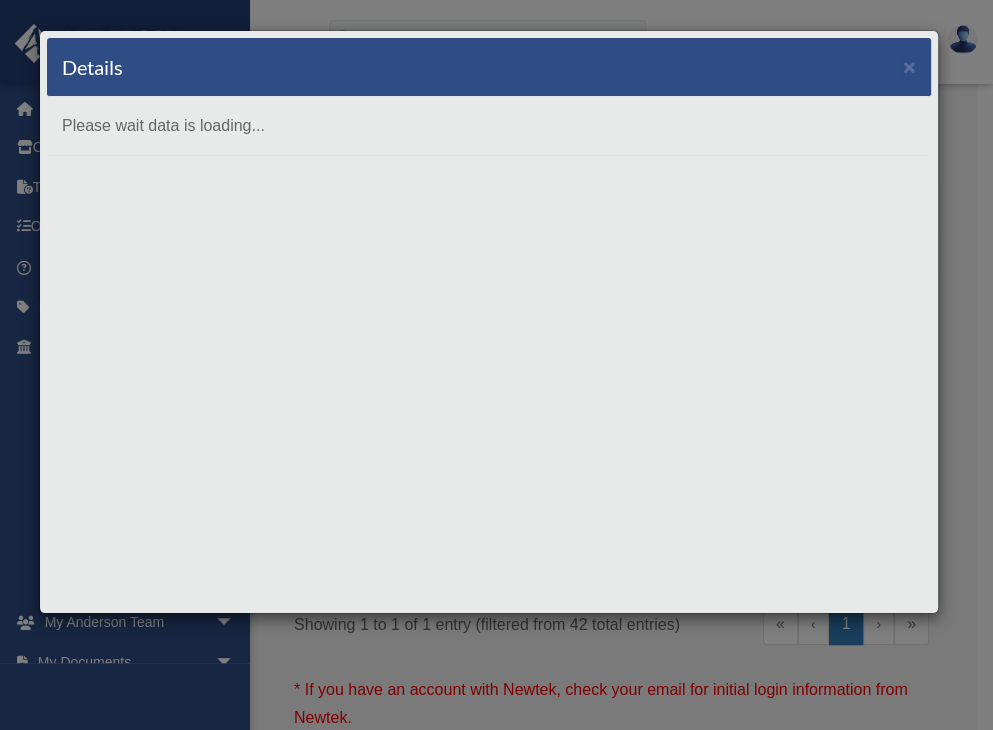 scroll, scrollTop: 0, scrollLeft: 0, axis: both 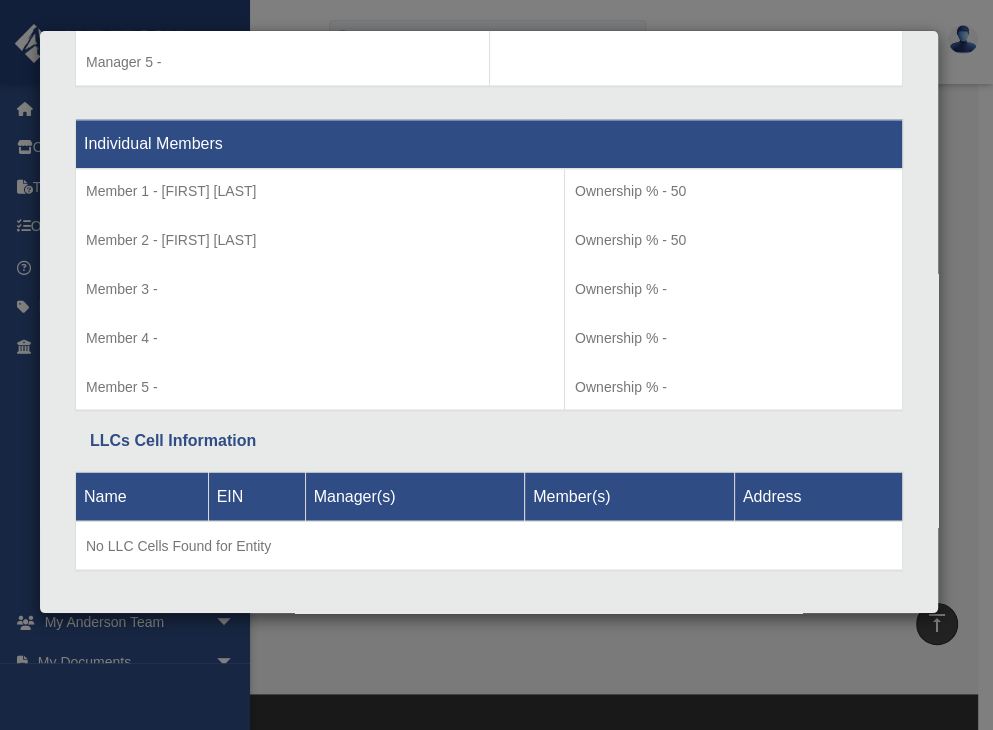 click on "Details
×
Articles Sent
Organizational Date" at bounding box center [496, 365] 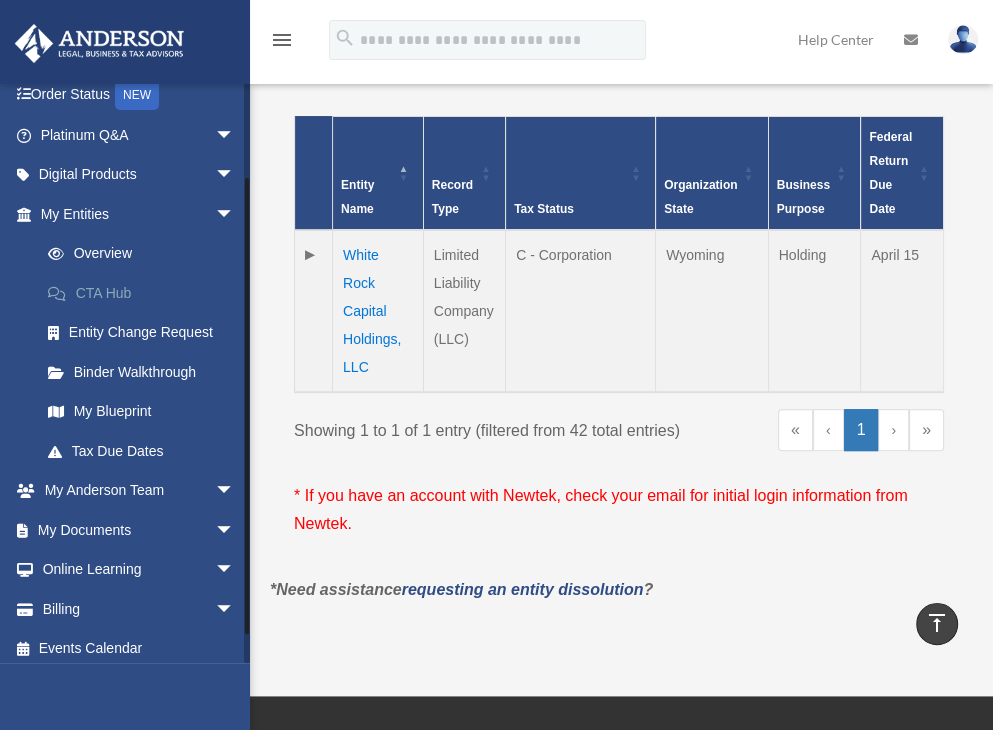 scroll, scrollTop: 134, scrollLeft: 0, axis: vertical 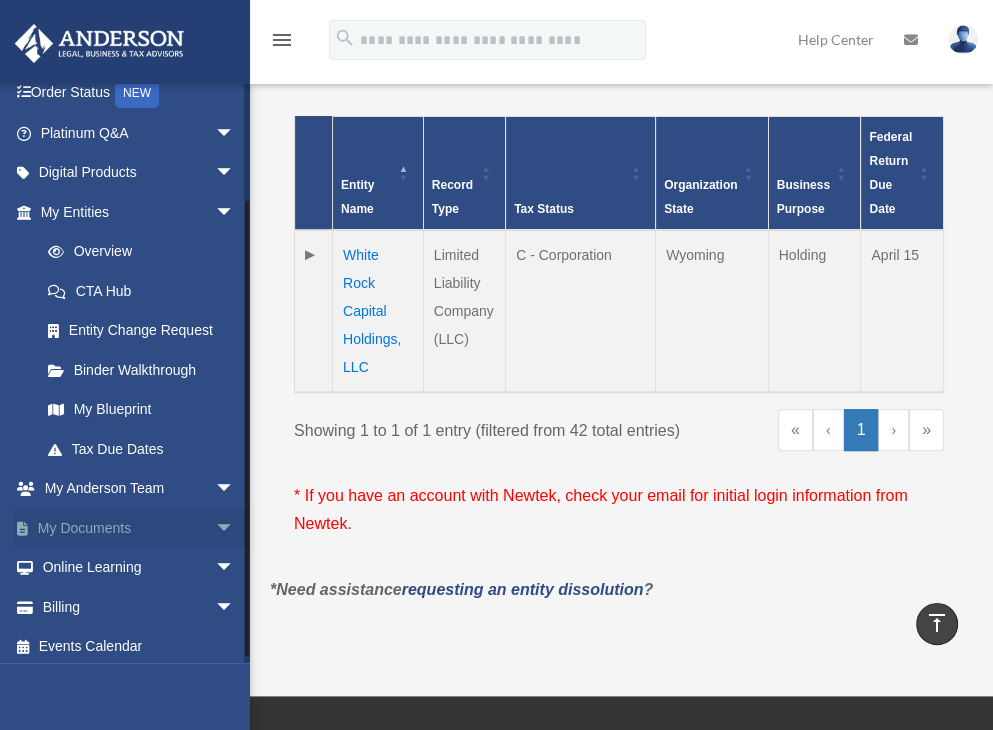 click on "My Documents arrow_drop_down" at bounding box center (139, 528) 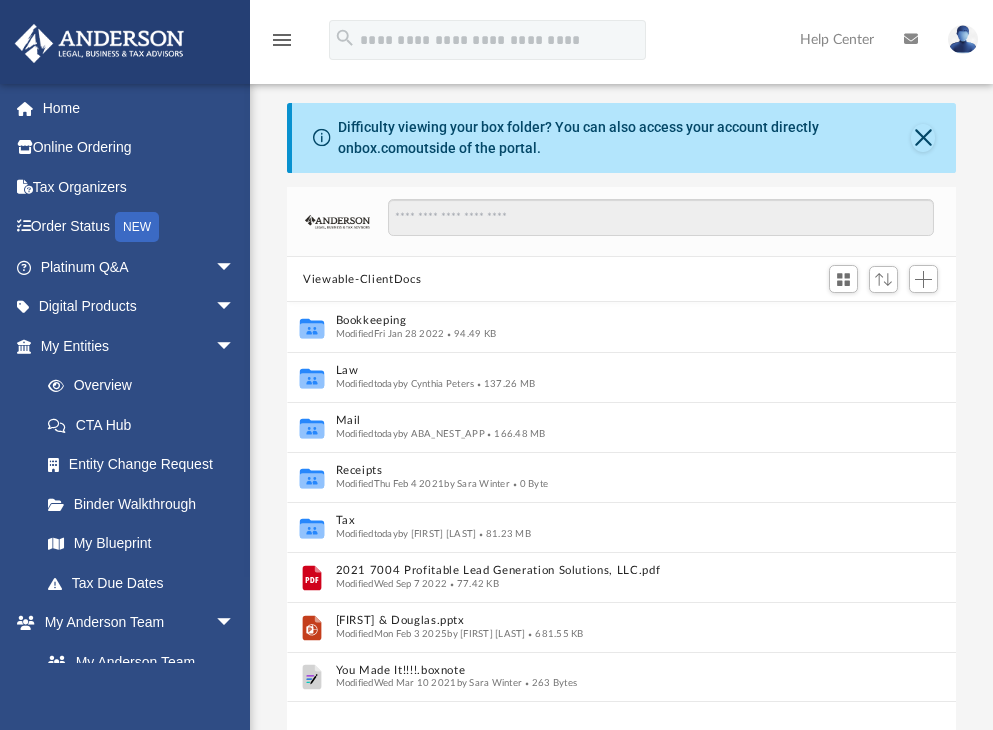 scroll, scrollTop: 0, scrollLeft: 0, axis: both 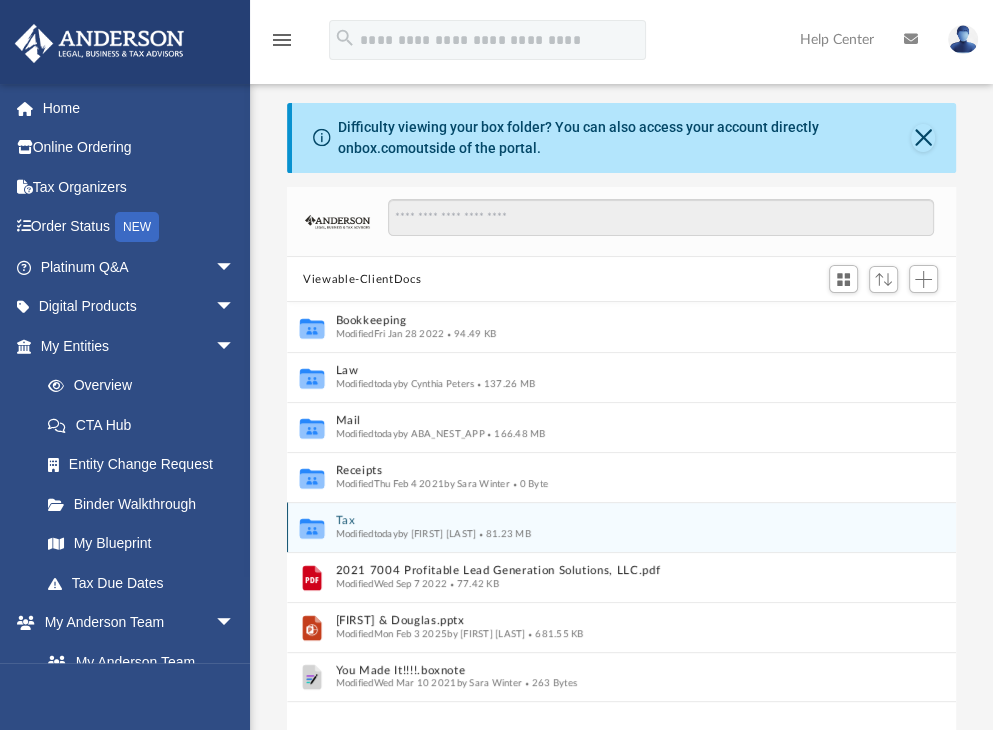 click on "Collaborated Folder Tax Modified  today  by [FIRST] [LAST] 81.23 MB" at bounding box center [621, 527] 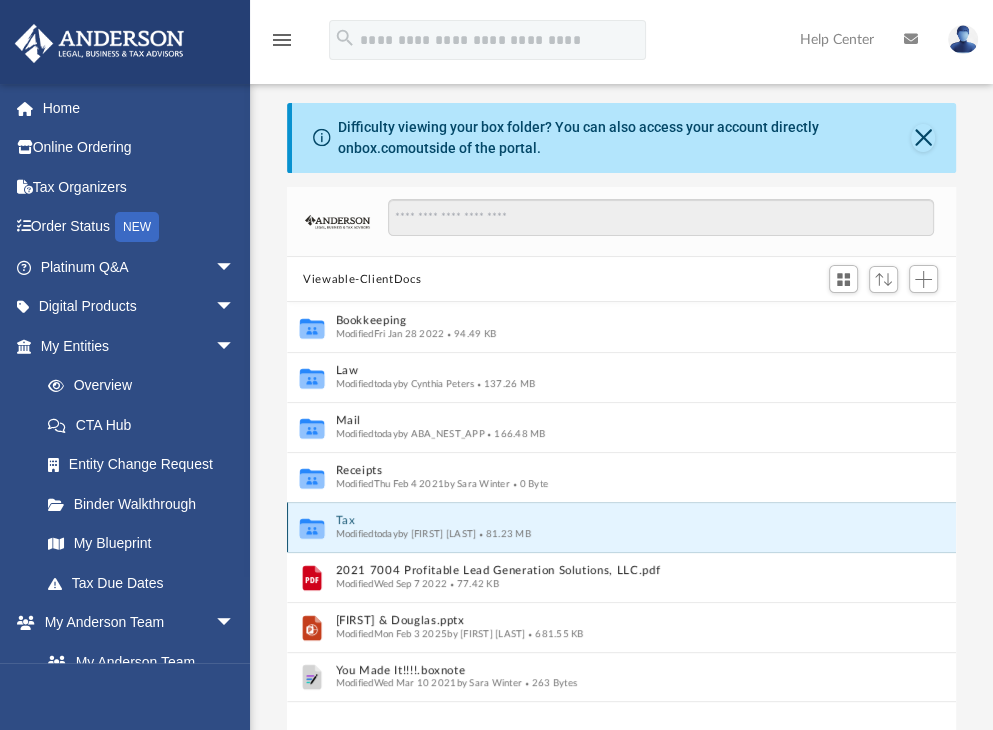 click on "Tax" at bounding box center [608, 521] 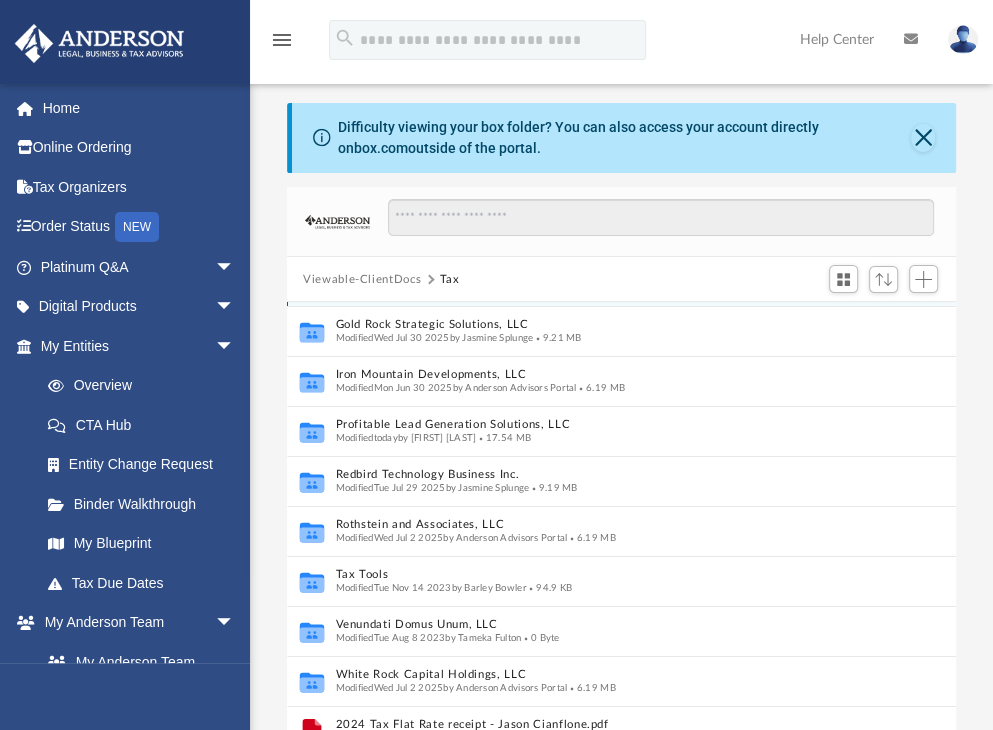 scroll, scrollTop: 195, scrollLeft: 0, axis: vertical 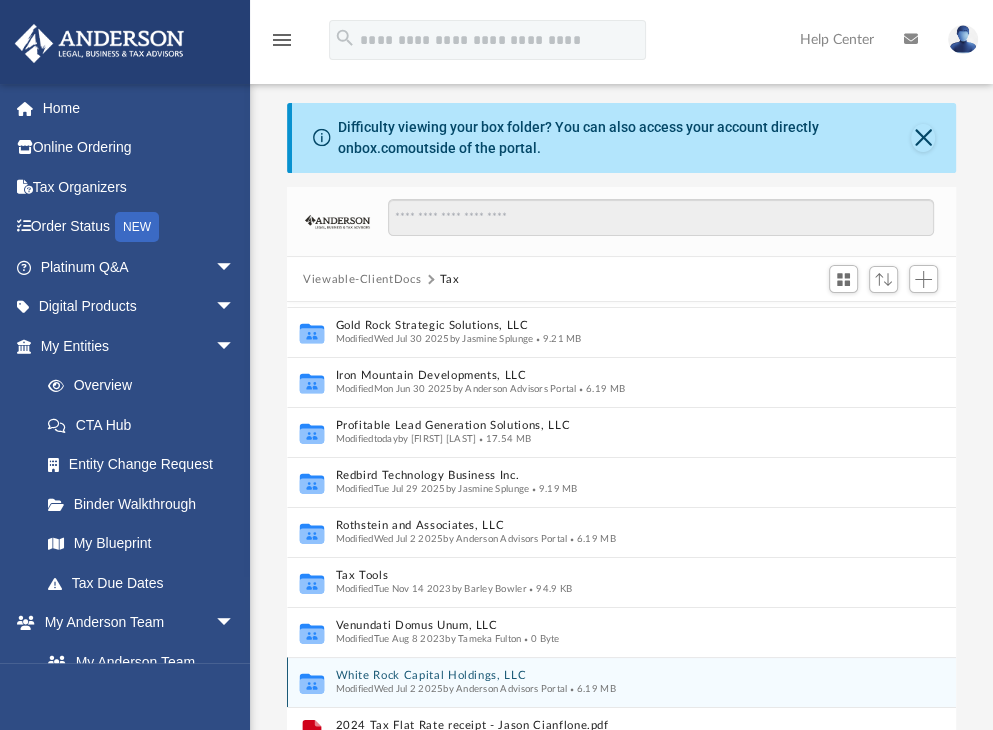 click on "White Rock Capital Holdings, LLC" at bounding box center (601, 676) 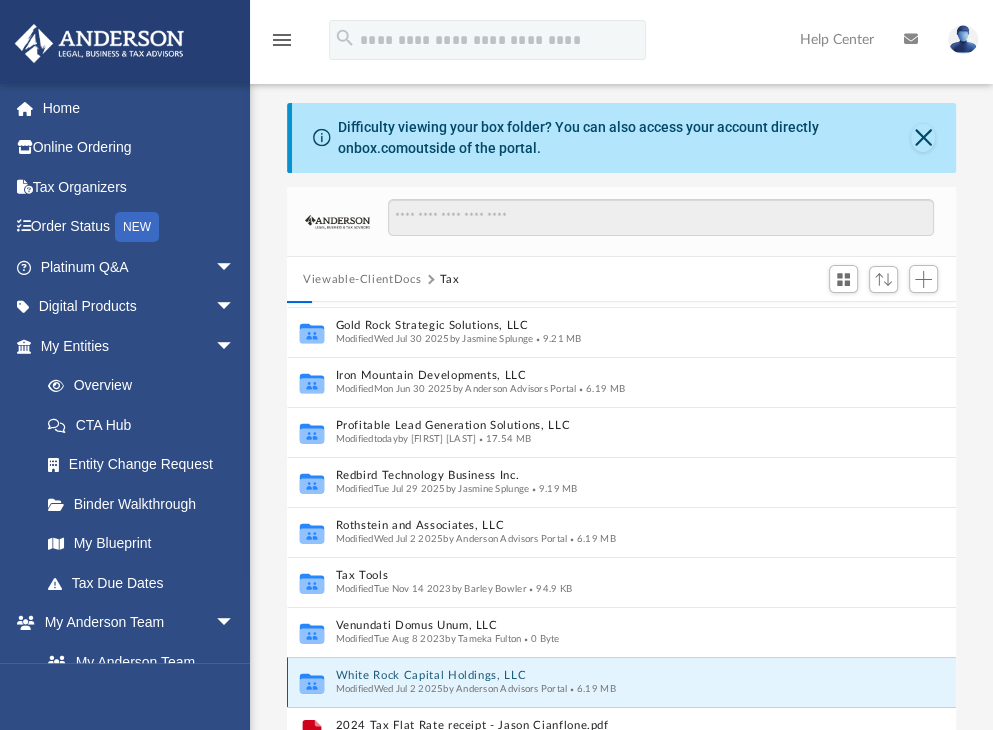 scroll, scrollTop: 0, scrollLeft: 0, axis: both 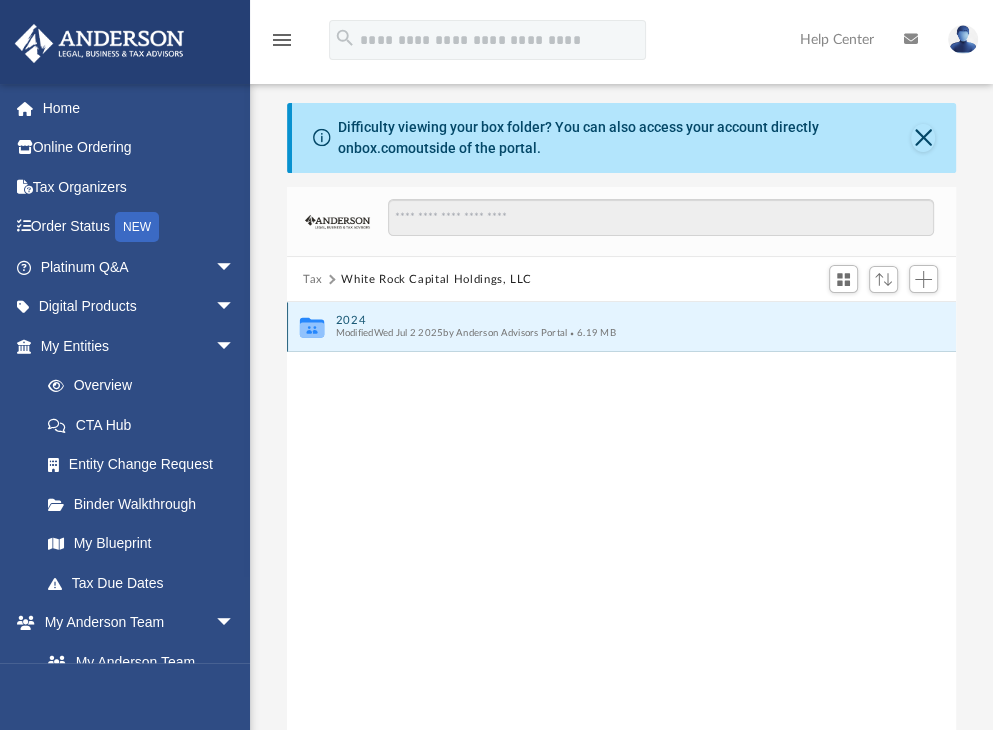 click on "2024" at bounding box center (608, 320) 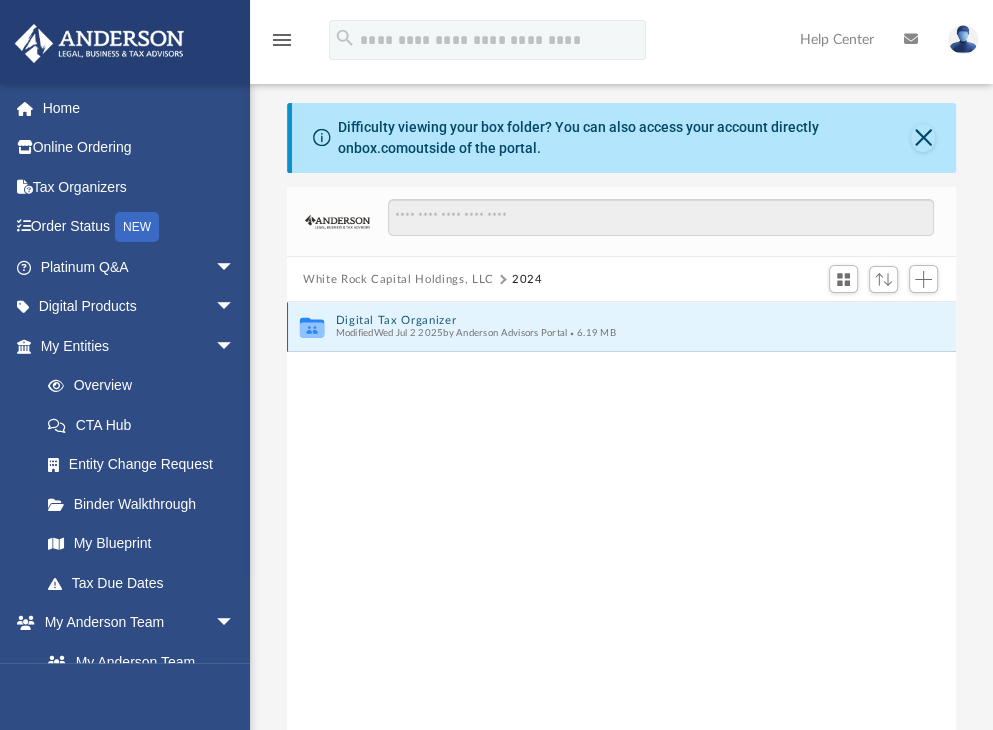 click on "Digital Tax Organizer" at bounding box center [608, 320] 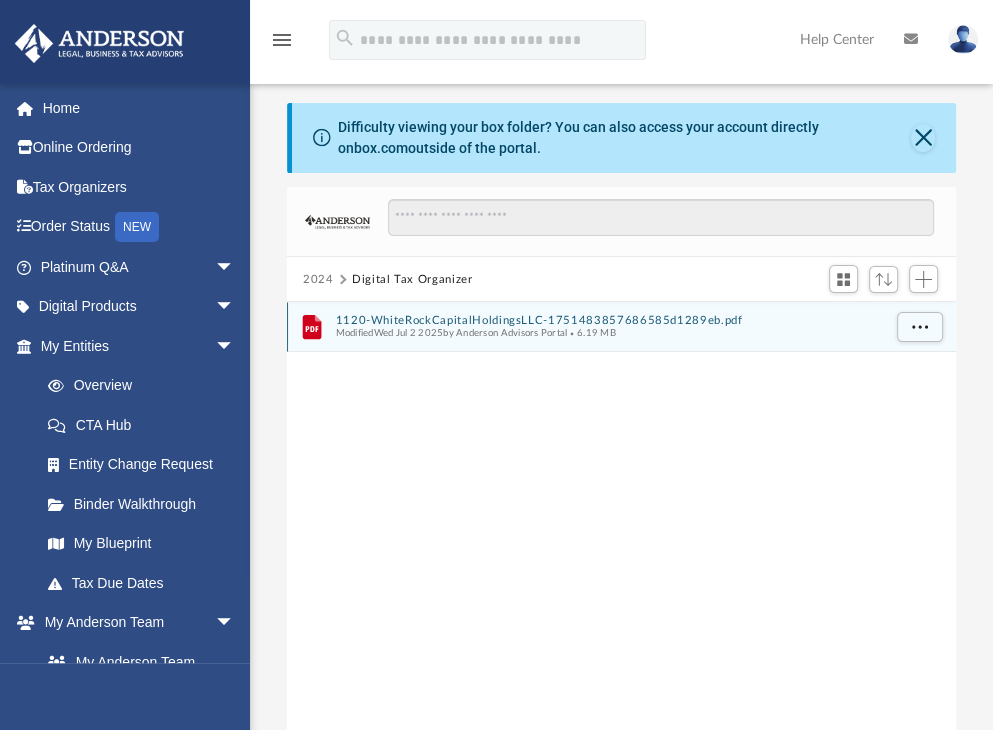 click on "1120-WhiteRockCapitalHoldingsLLC-1751483857686585d1289eb.pdf" at bounding box center (608, 320) 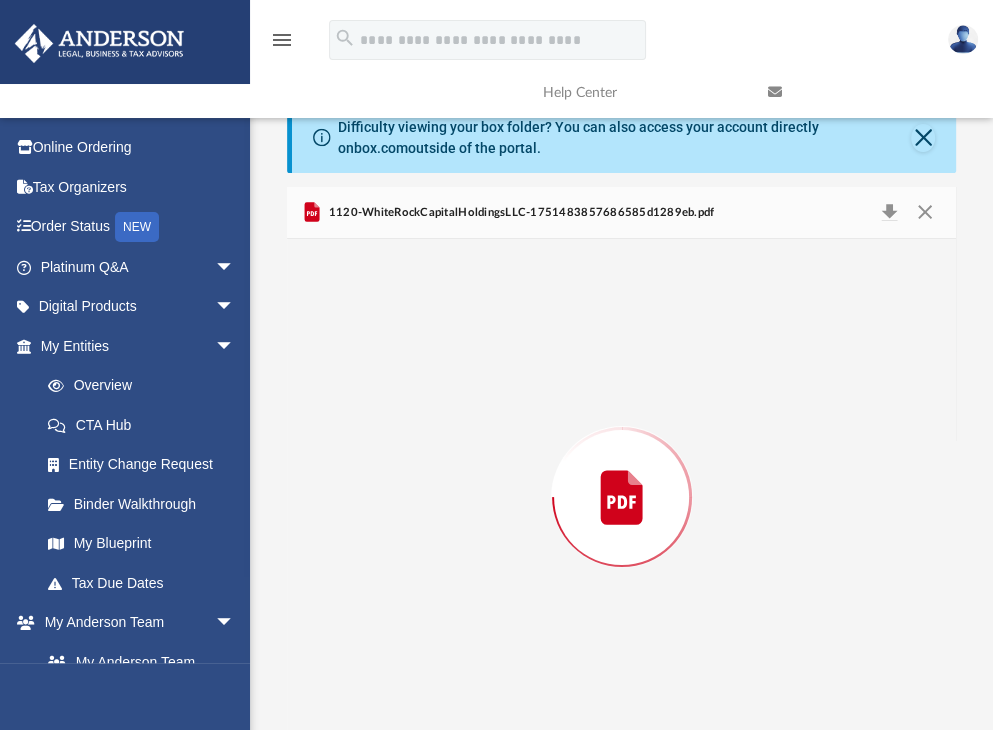 scroll, scrollTop: 25, scrollLeft: 0, axis: vertical 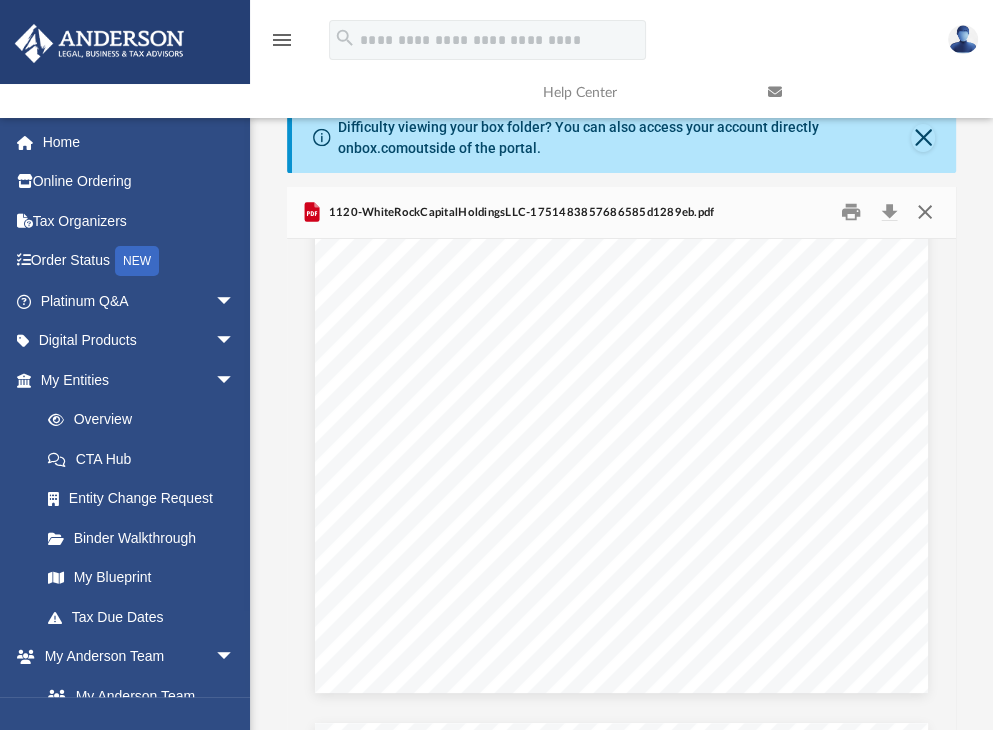 click at bounding box center (924, 212) 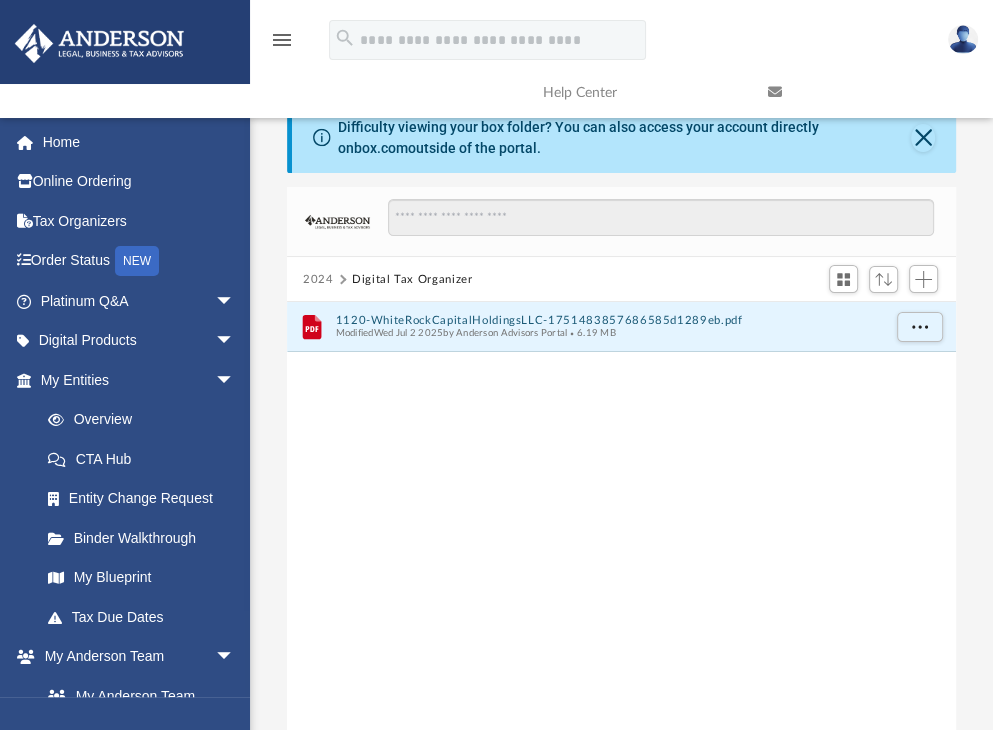 click on "2024" at bounding box center [318, 280] 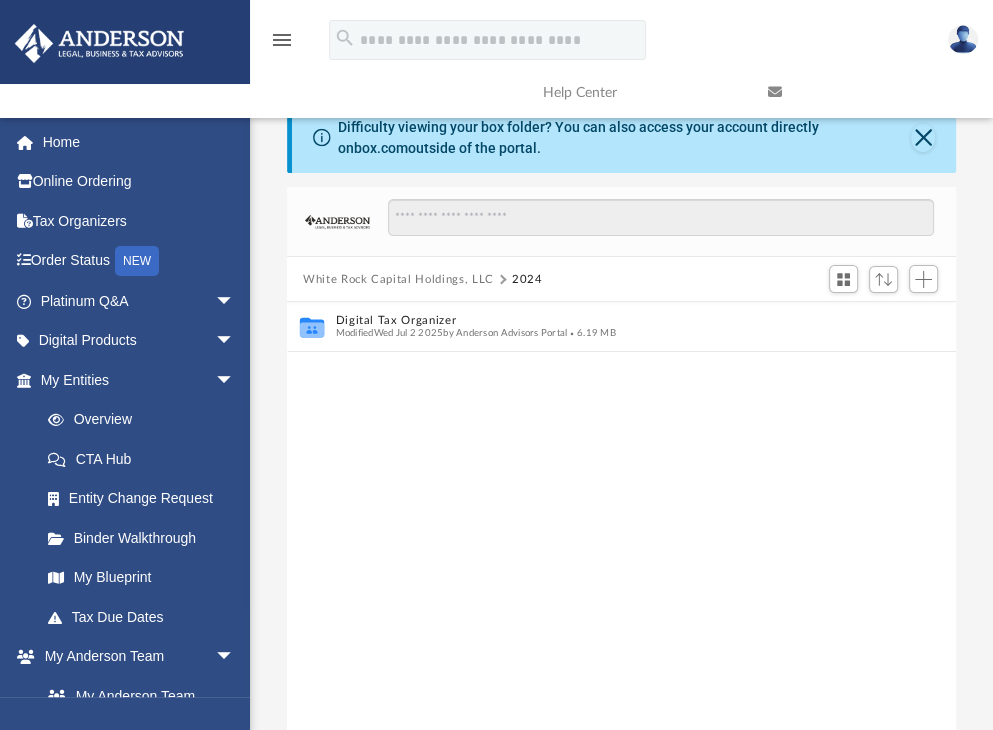 click on "White Rock Capital Holdings, LLC" at bounding box center (398, 280) 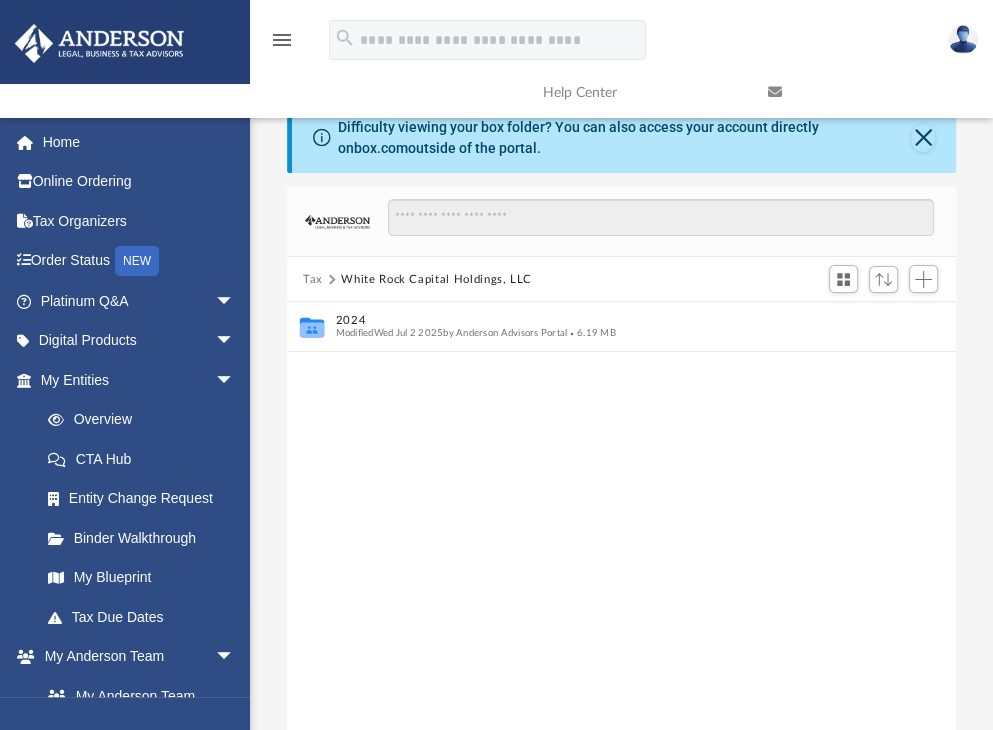 click on "Tax" at bounding box center [313, 280] 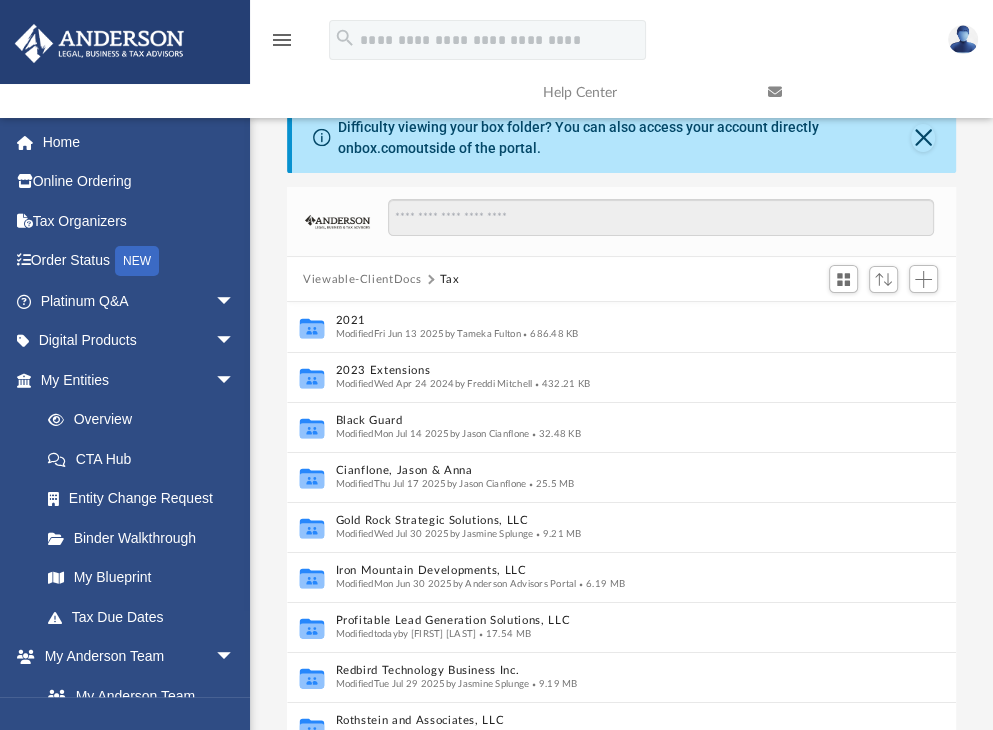 click on "Viewable-ClientDocs" at bounding box center [362, 280] 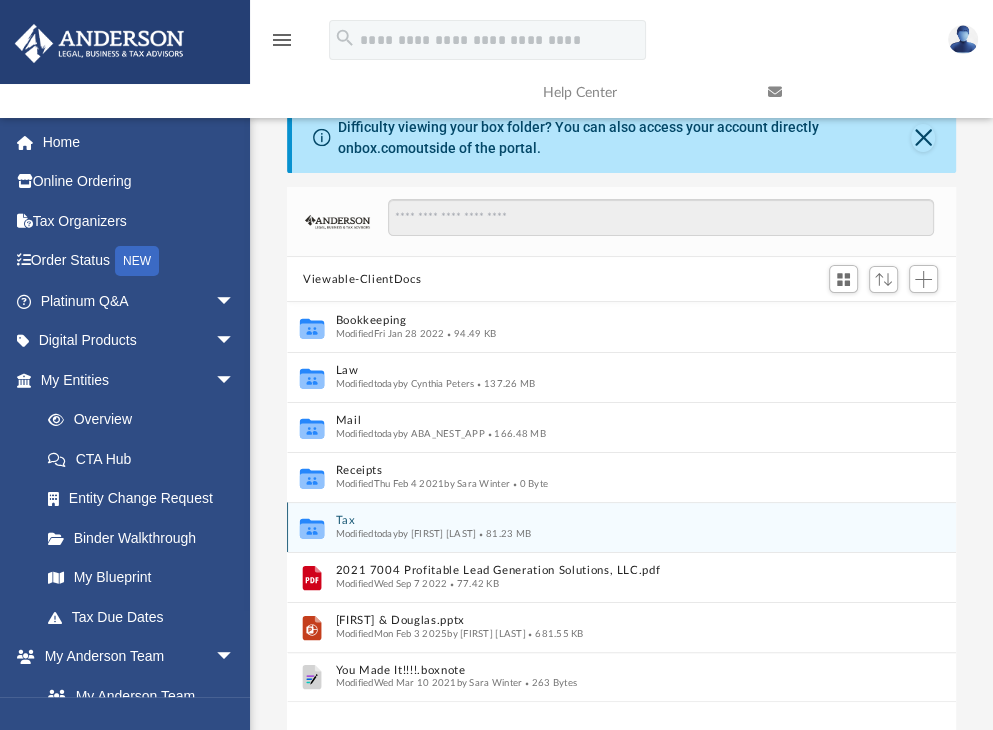 click on "Tax" at bounding box center [608, 521] 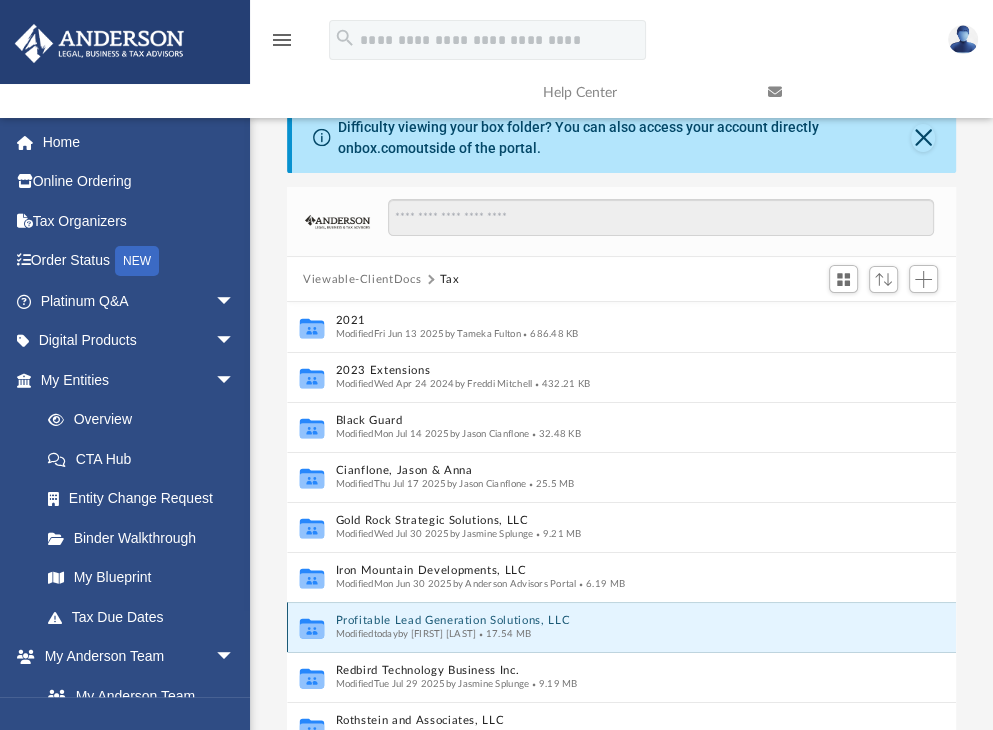 click on "Profitable Lead Generation Solutions, LLC" at bounding box center (601, 621) 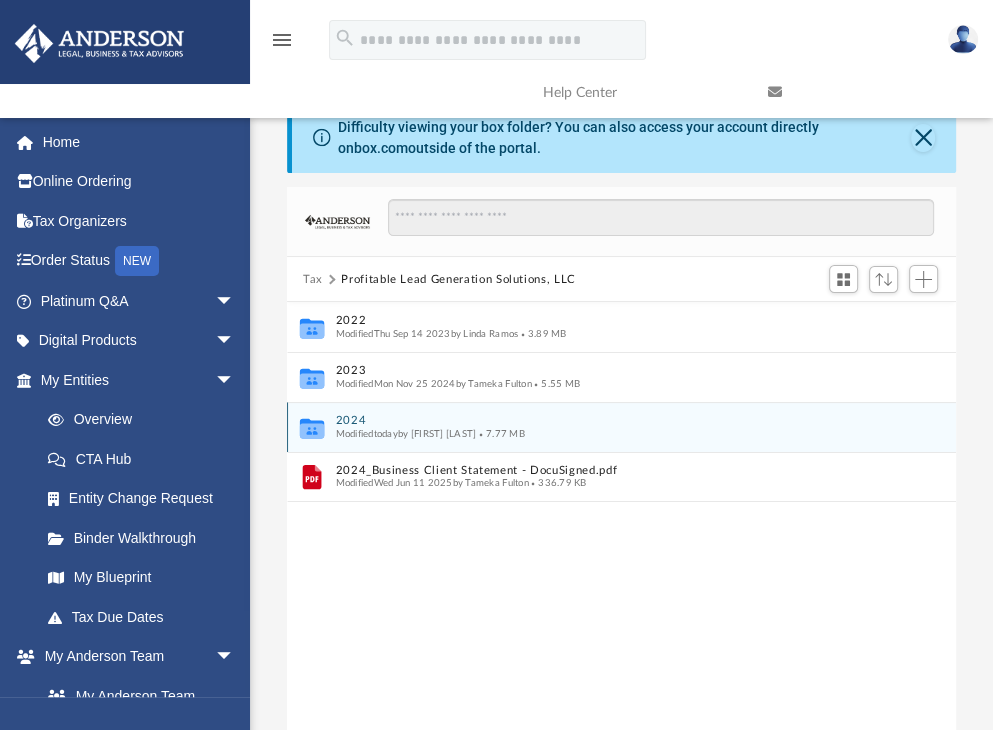 click on "2024" at bounding box center (608, 421) 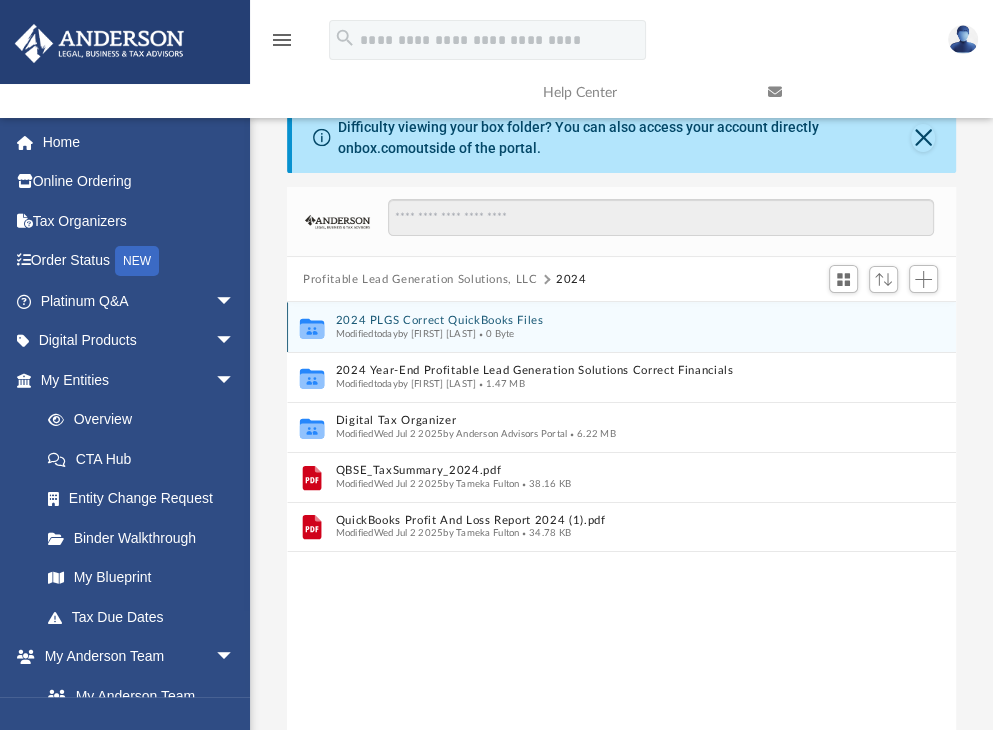 click on "2024 PLGS Correct QuickBooks Files" at bounding box center [608, 321] 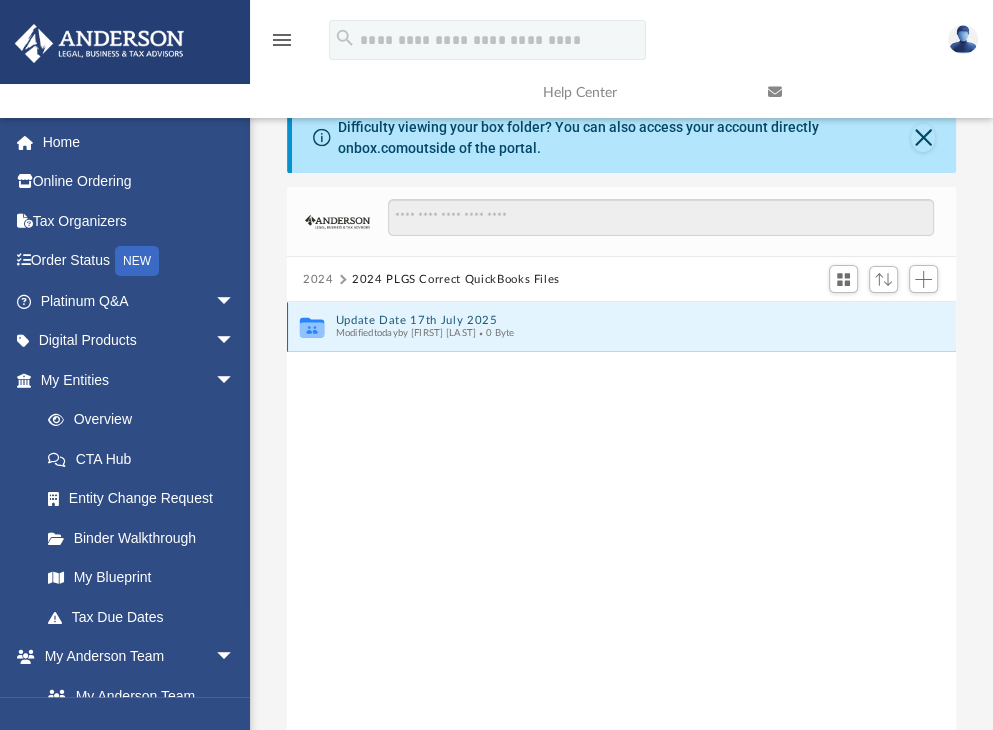 click on "Update Date 17th July 2025" at bounding box center (608, 320) 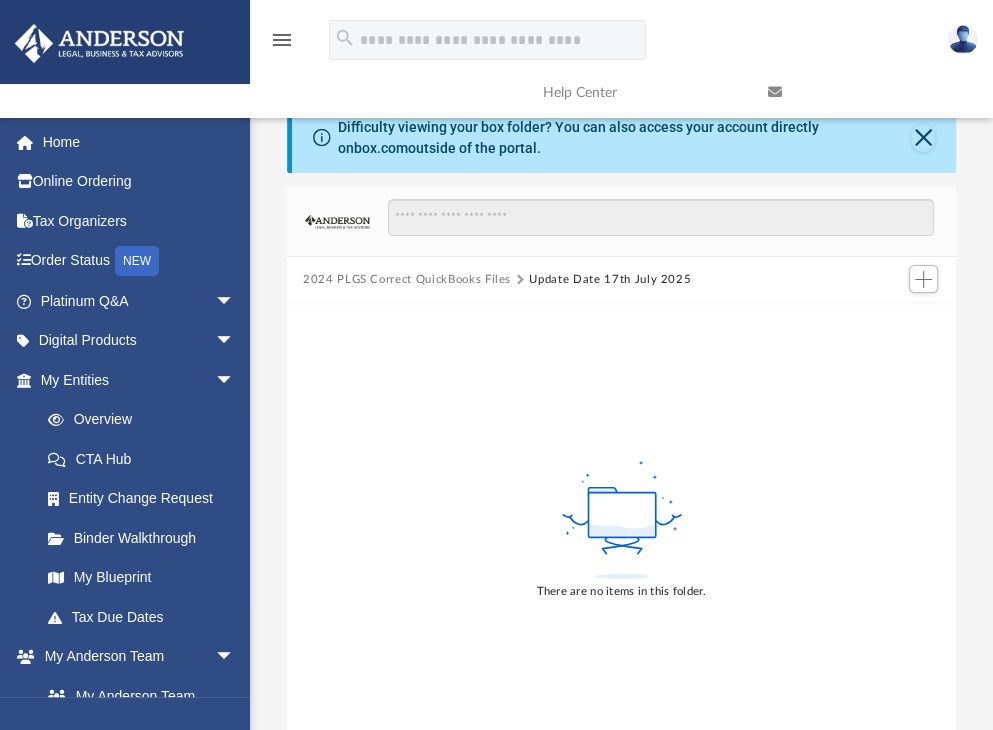 click on "2024 PLGS Correct QuickBooks Files" at bounding box center [407, 280] 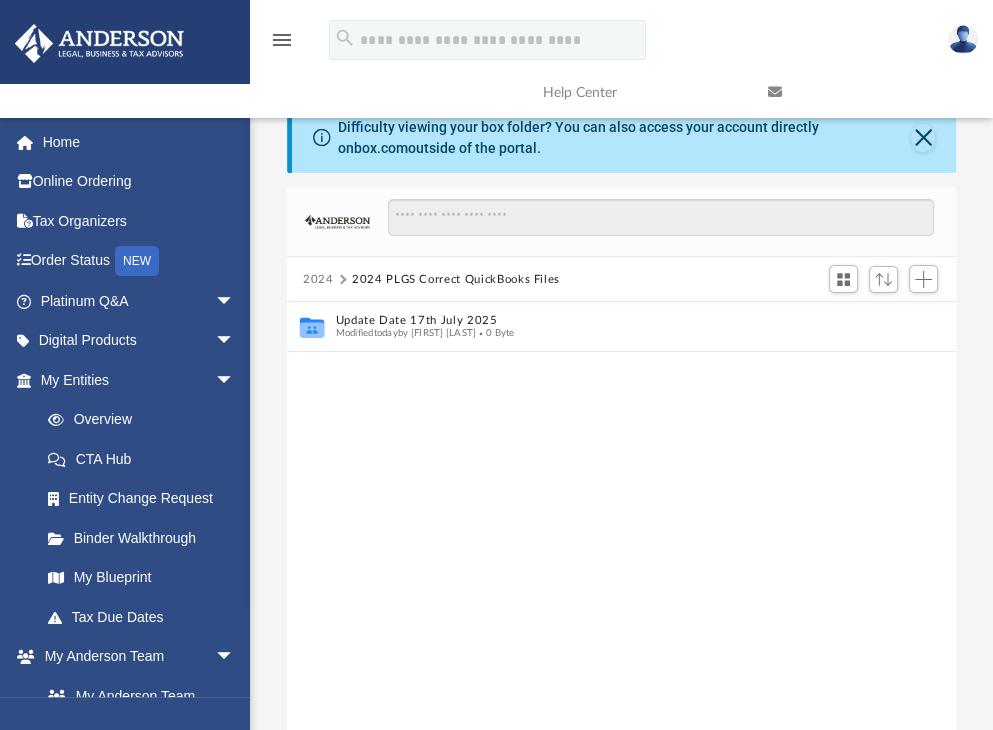 scroll, scrollTop: 16, scrollLeft: 16, axis: both 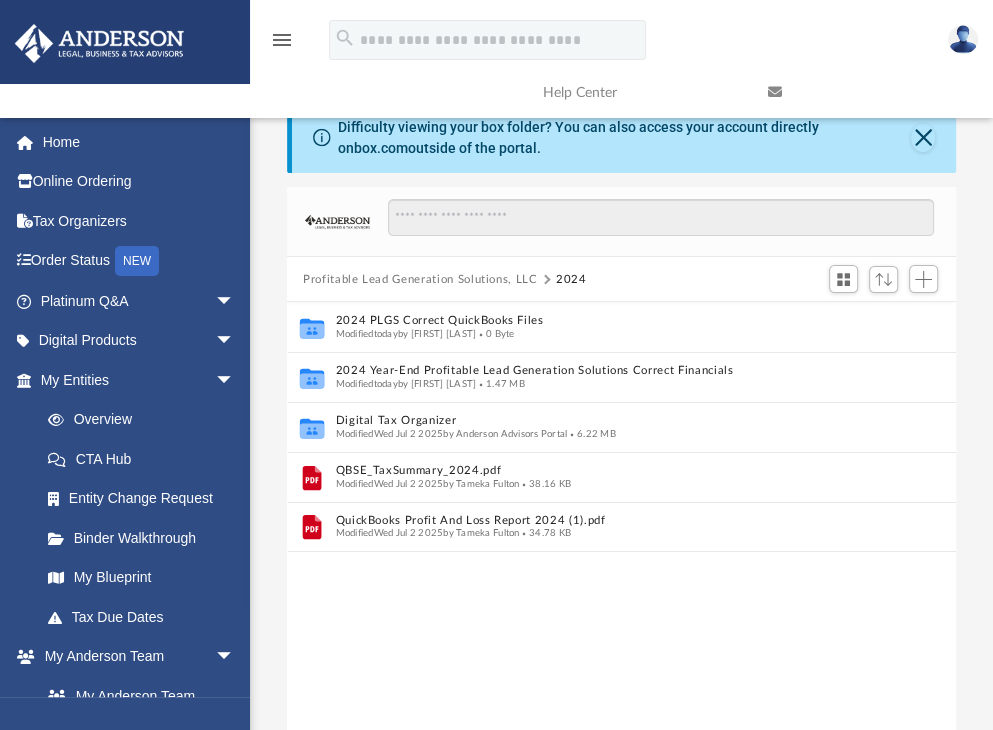 click on "Profitable Lead Generation Solutions, LLC" at bounding box center [420, 280] 